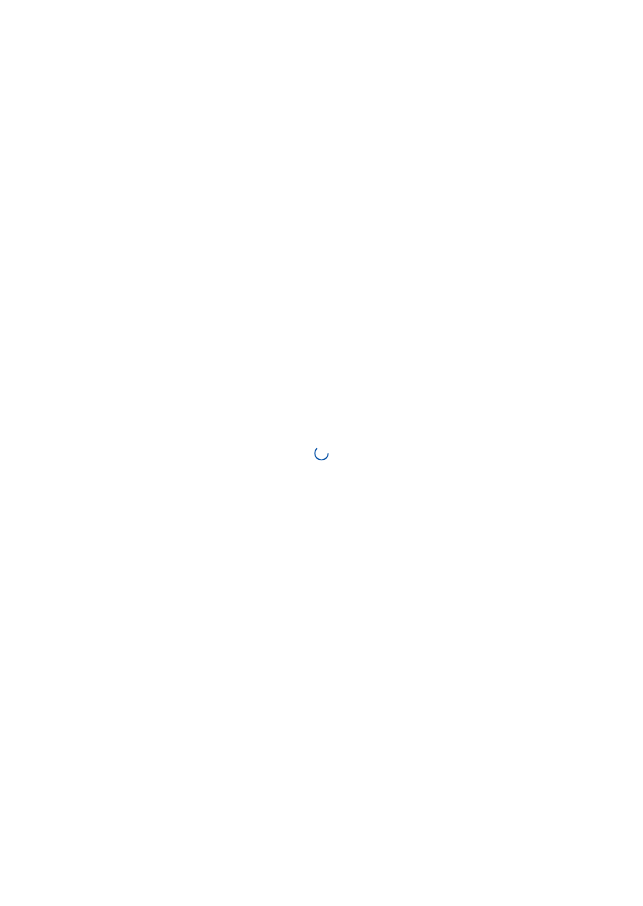 scroll, scrollTop: 0, scrollLeft: 0, axis: both 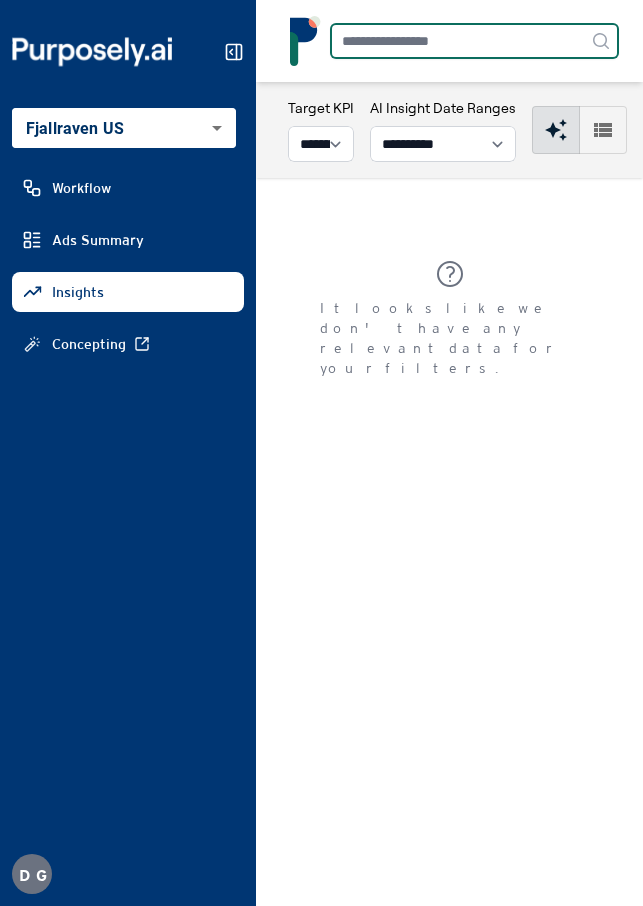 drag, startPoint x: 447, startPoint y: 51, endPoint x: 433, endPoint y: 58, distance: 15.652476 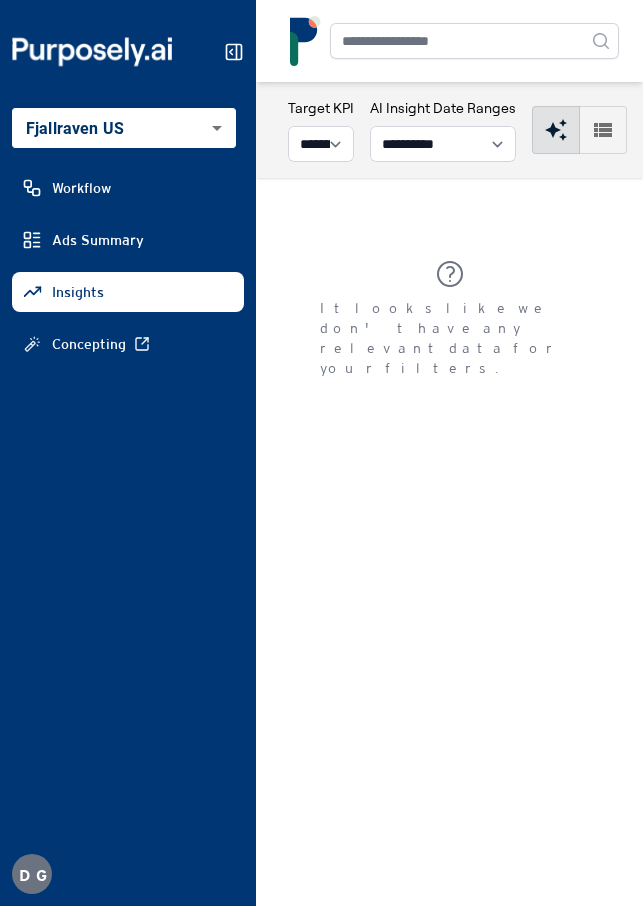 click on "**********" at bounding box center [321, 453] 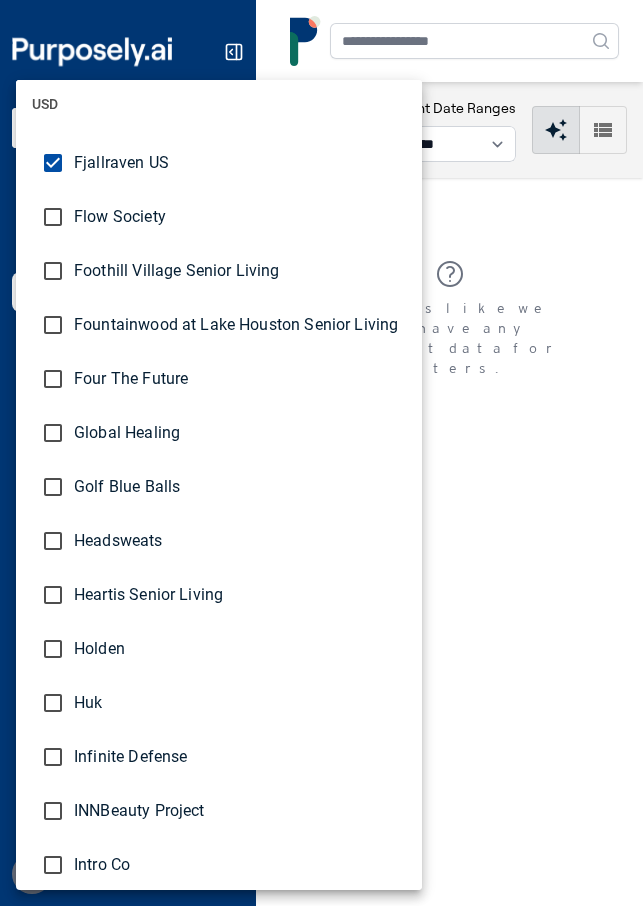 scroll, scrollTop: 2235, scrollLeft: 0, axis: vertical 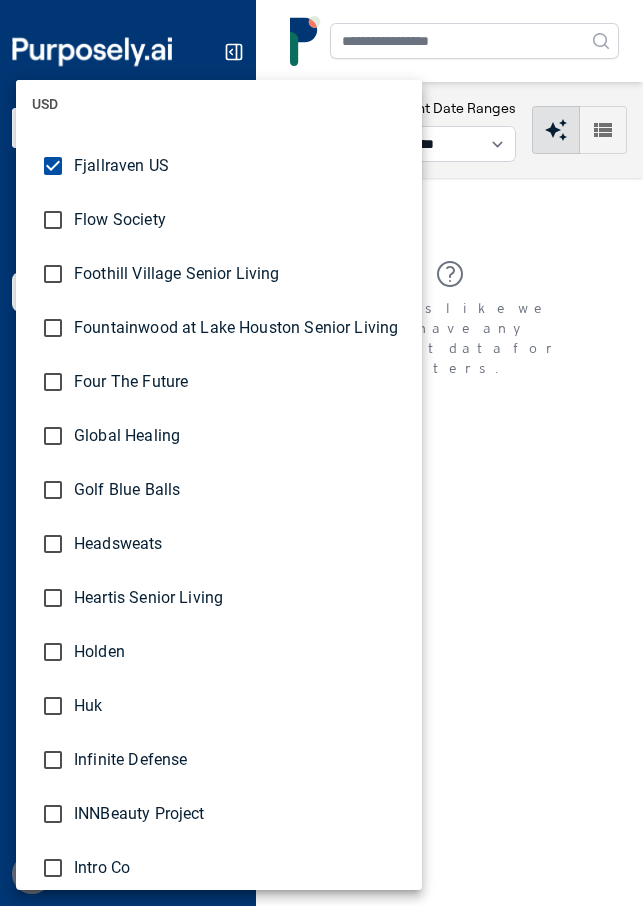 drag, startPoint x: 569, startPoint y: 180, endPoint x: 588, endPoint y: 146, distance: 38.948685 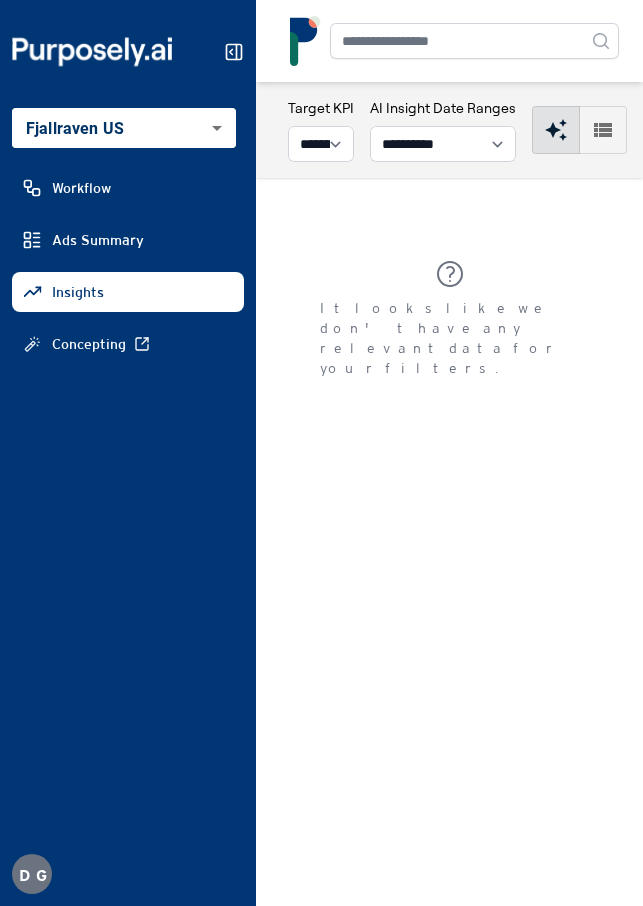 click on "Choose brand(s) within same currency CAD LP Luca Designs Maison Roseaux Peak Boys EUR Blvck Limited ELF USD 7Mesh Allara Senior Living Arrow Twenty Two Aspens at Fort Collins Austin Peay State University AZO Beachwood Baby Birthdate Co Blume BON Pergola Canyon Trails Senior Living Capstone at Station Camp Senior Living Capstone Centerra Senior Living Cedar Creek Retirement Chuck & Don's Click N Furnish Consumer Product Testing Covenant House International Culturelle Dakine Defender Cameras US Diane James Home DRT Motorsports Eagle Lights East Tennessee State University Elements Massage - DMM (Franchisee Spend) Elements Massage - NMF (Corporate Spend) Emily Hsu Designs Escalante at Coventry Escalante at the Lakes Evereden Few Will Hunt First Watch Fjallraven CA Fjallraven US Flow Society Foothill Village Senior Living Fountainwood at Lake Houston Senior Living Four The Future Global Healing Golf Blue Balls Headsweats Heartis Senior Living Holden Huk Infinite Defense INNBeauty Project Intro Co IRC Job Corps MA" at bounding box center (321, 453) 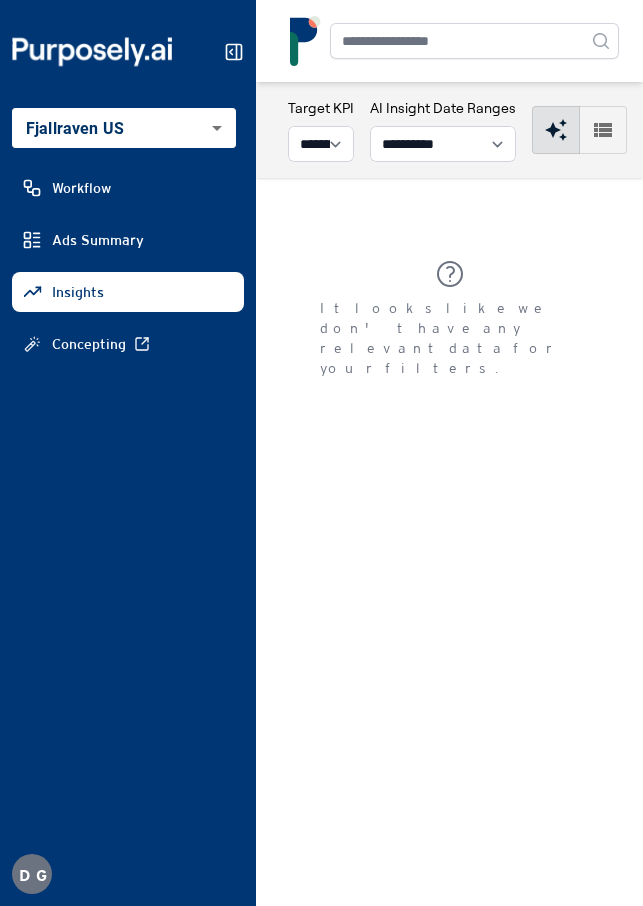 click 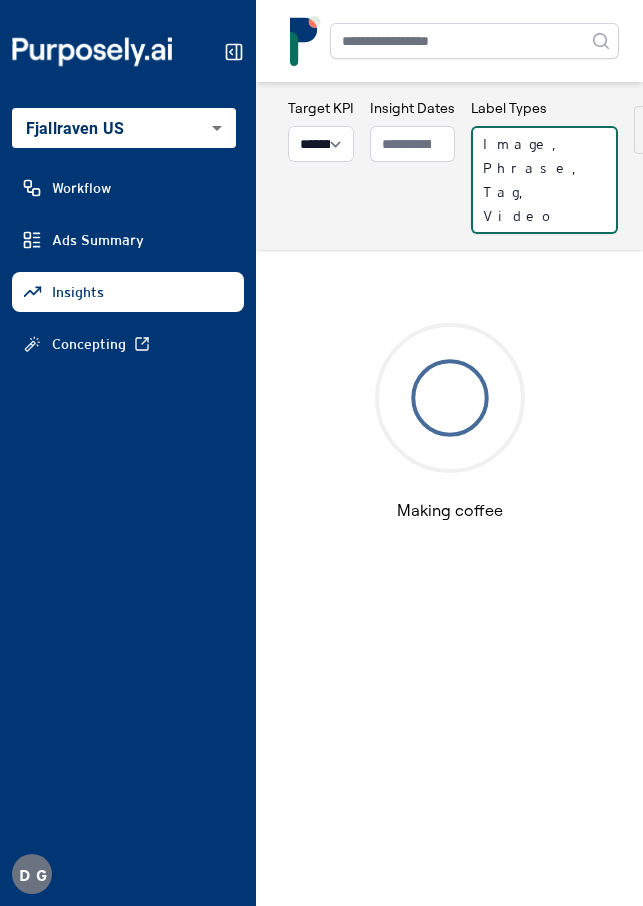 click on "Image, Phrase, Tag, Video" at bounding box center [544, 180] 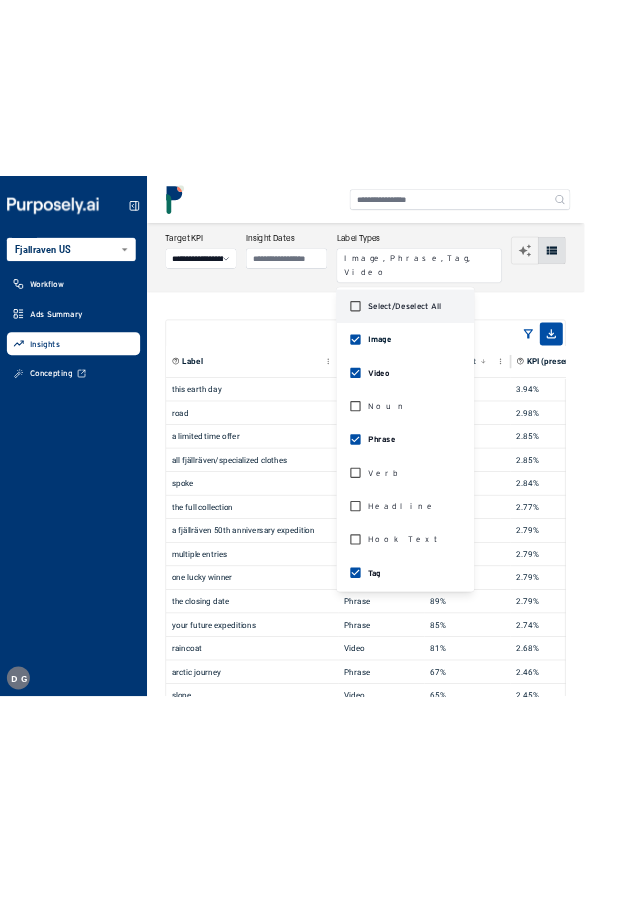 scroll, scrollTop: 0, scrollLeft: 0, axis: both 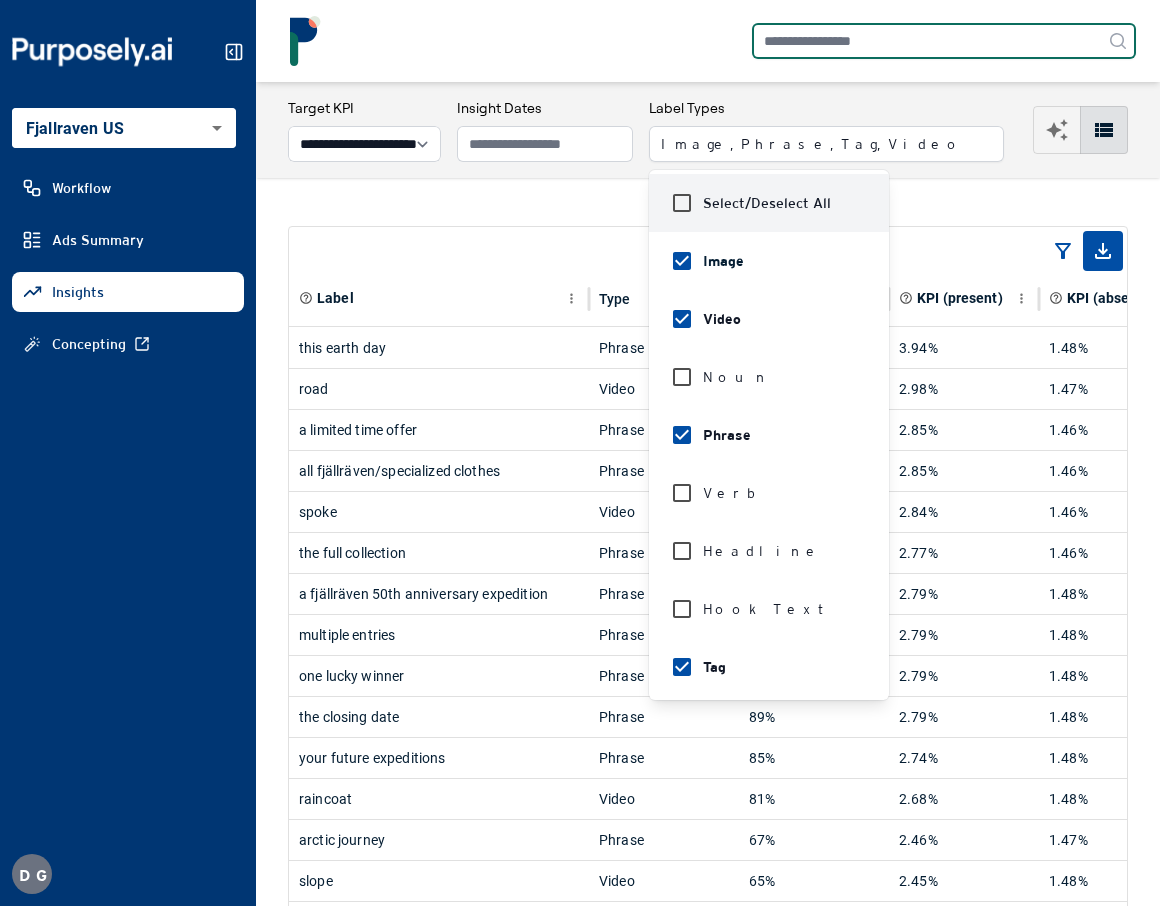 click at bounding box center (944, 41) 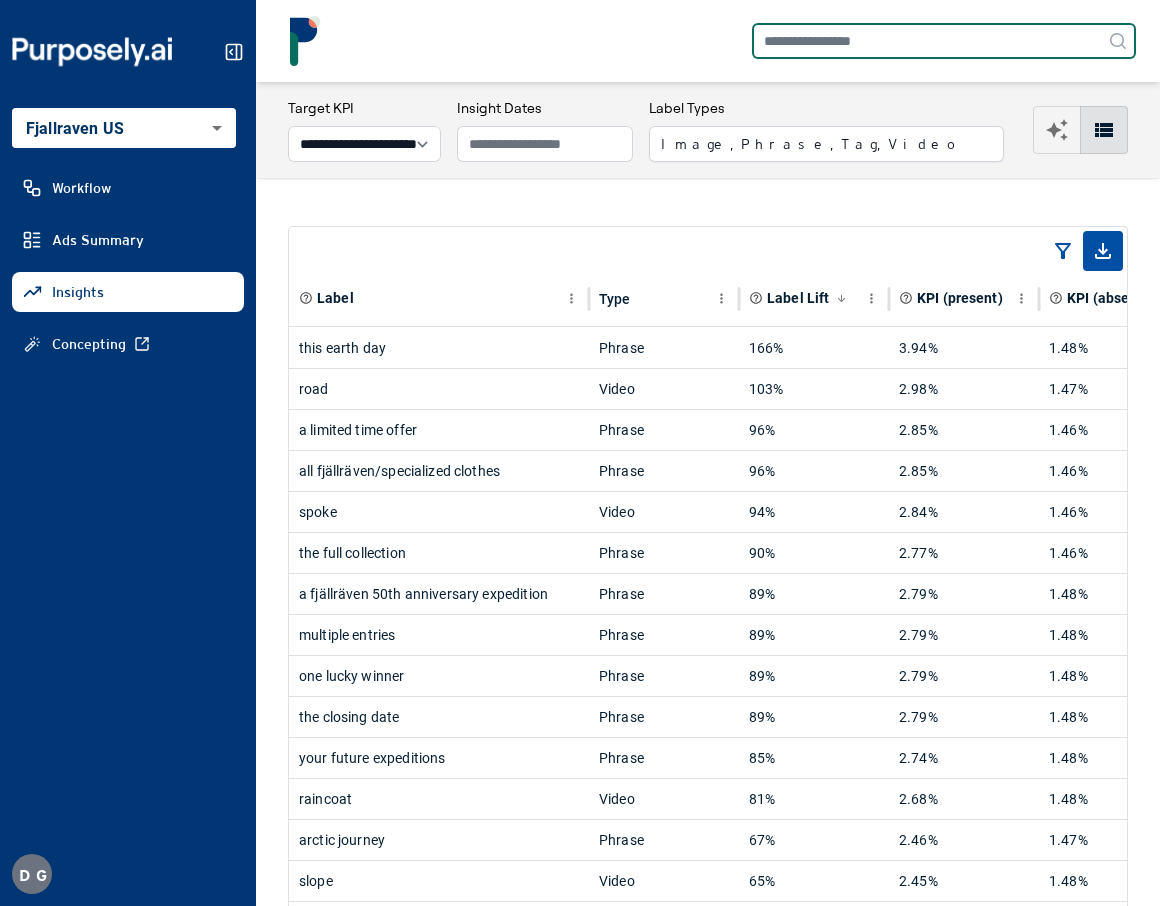 click at bounding box center [944, 41] 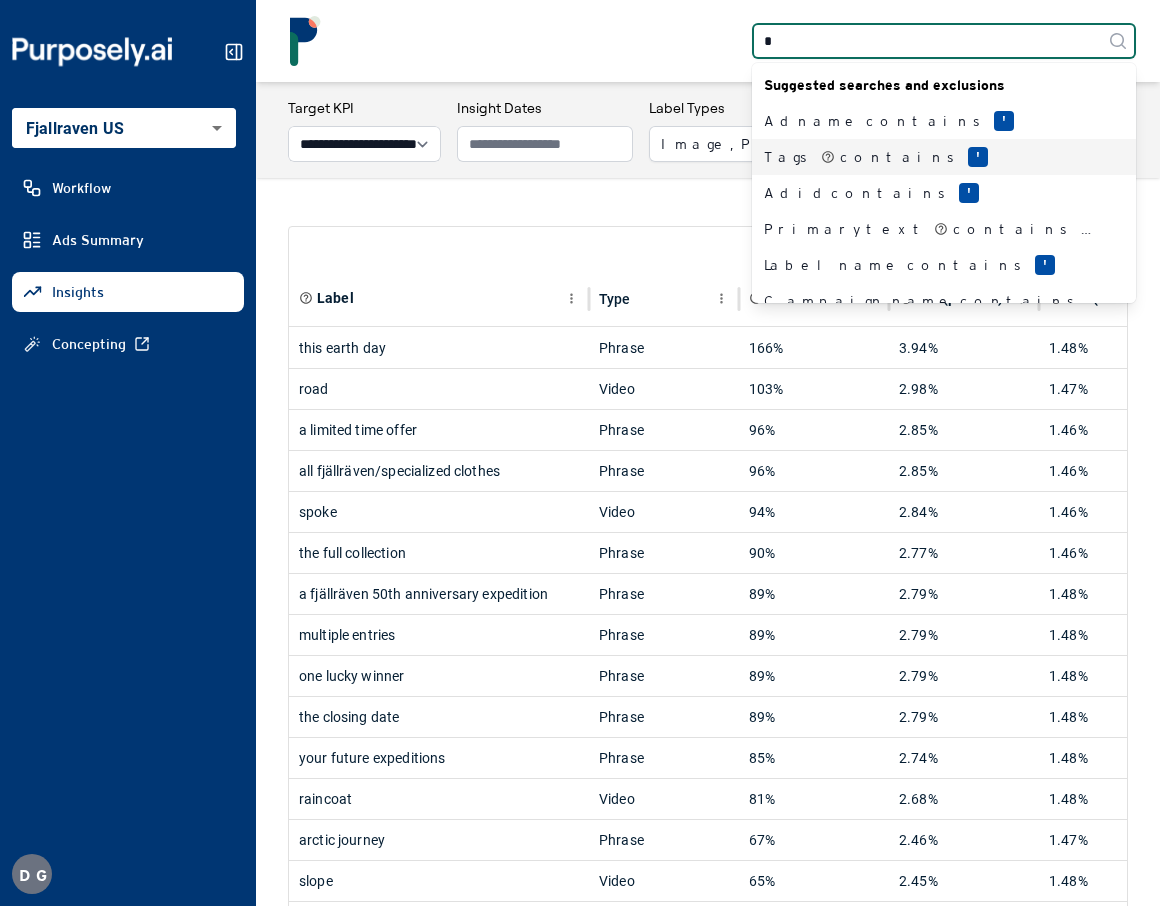 type on "*" 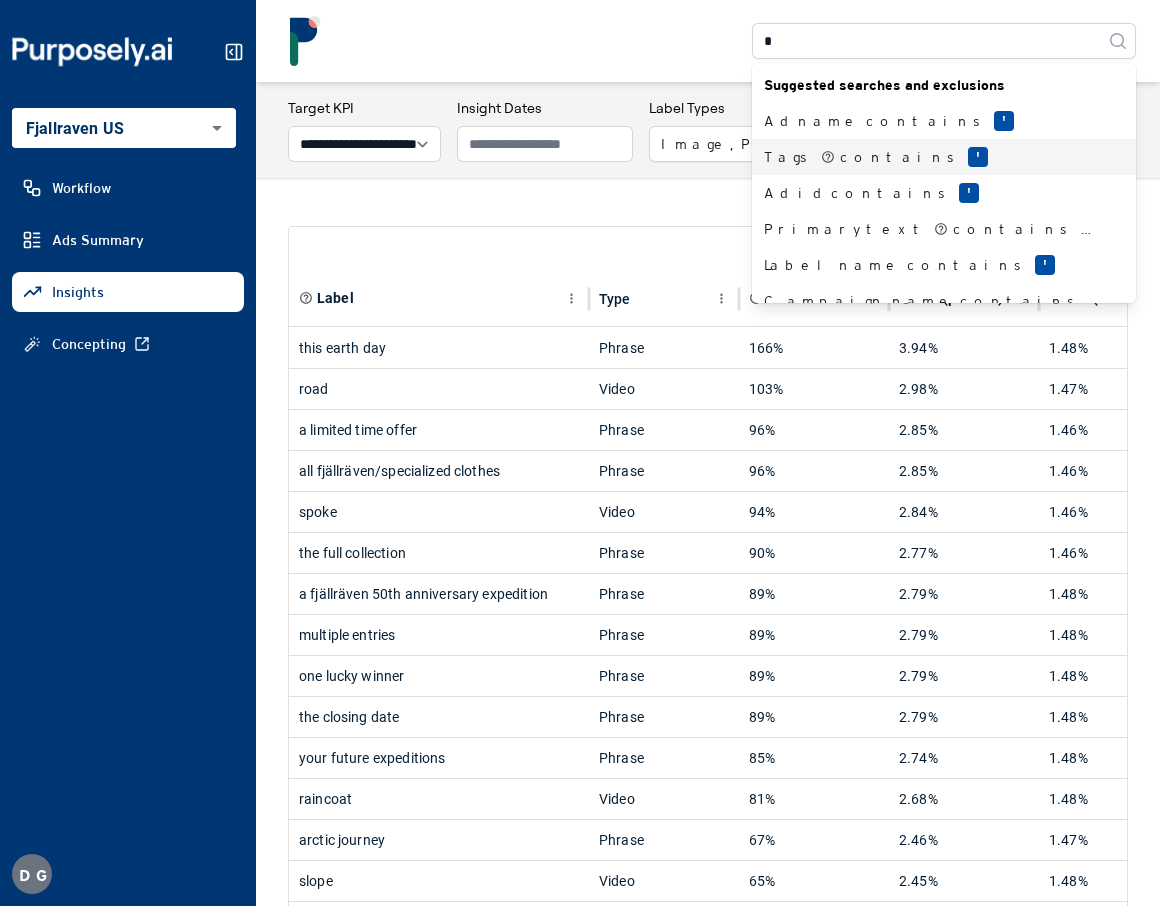 click on "Tags     contains   '" at bounding box center [932, 157] 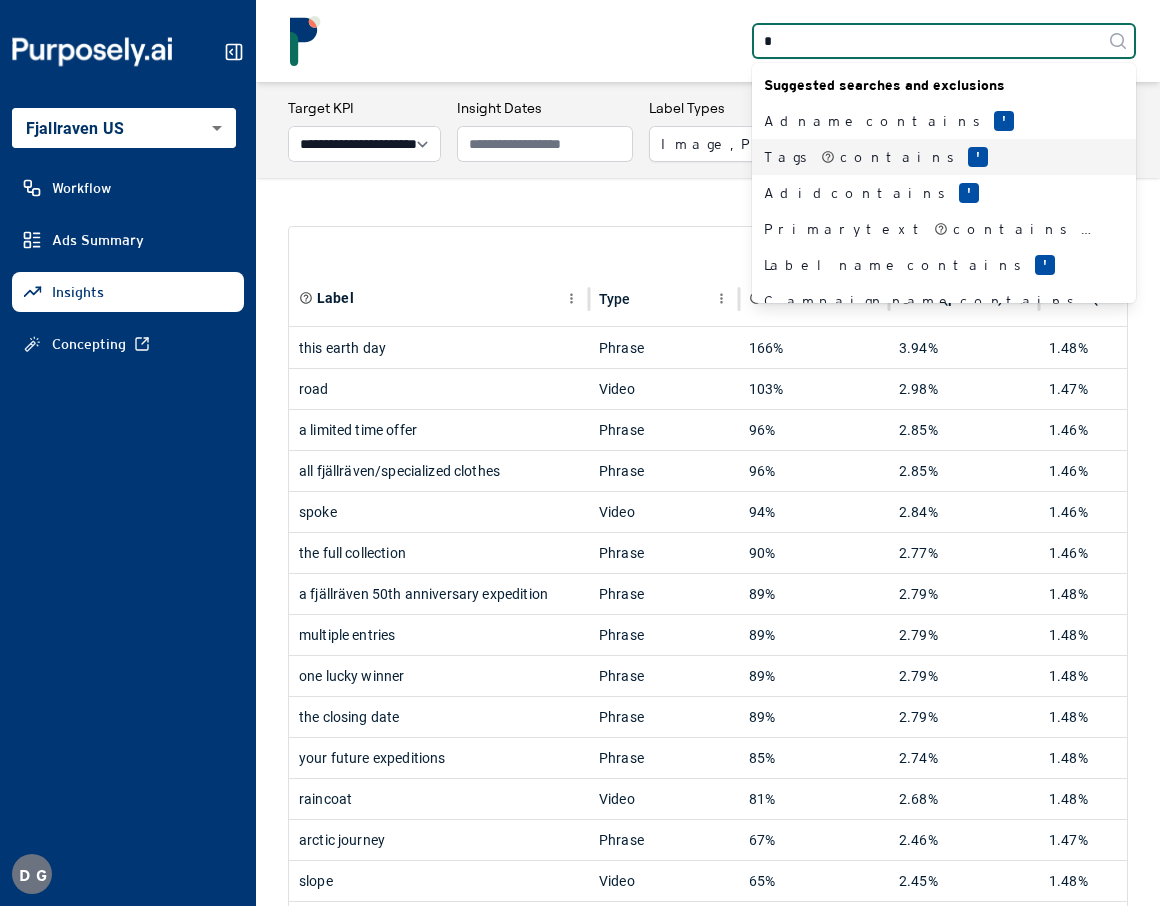 type 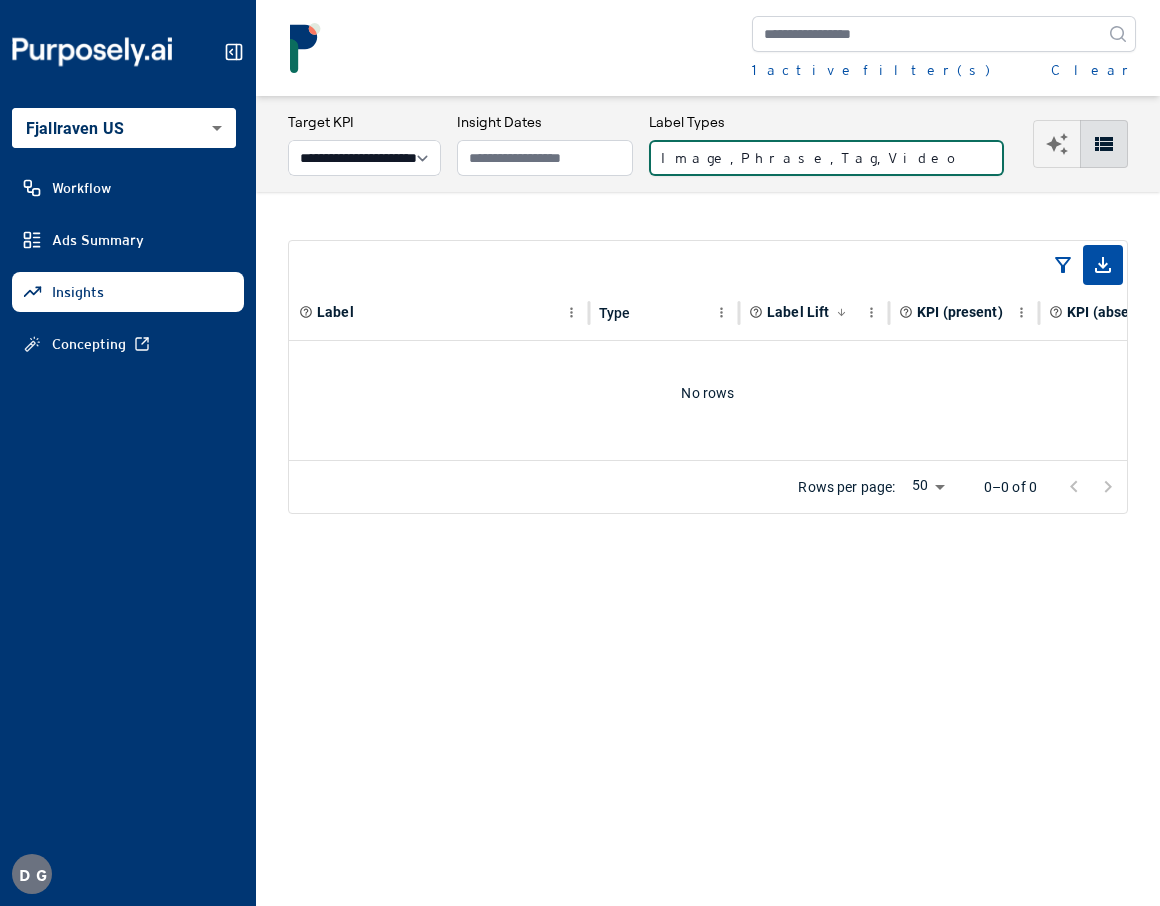 click on "Image, Phrase, Tag, Video" at bounding box center (826, 158) 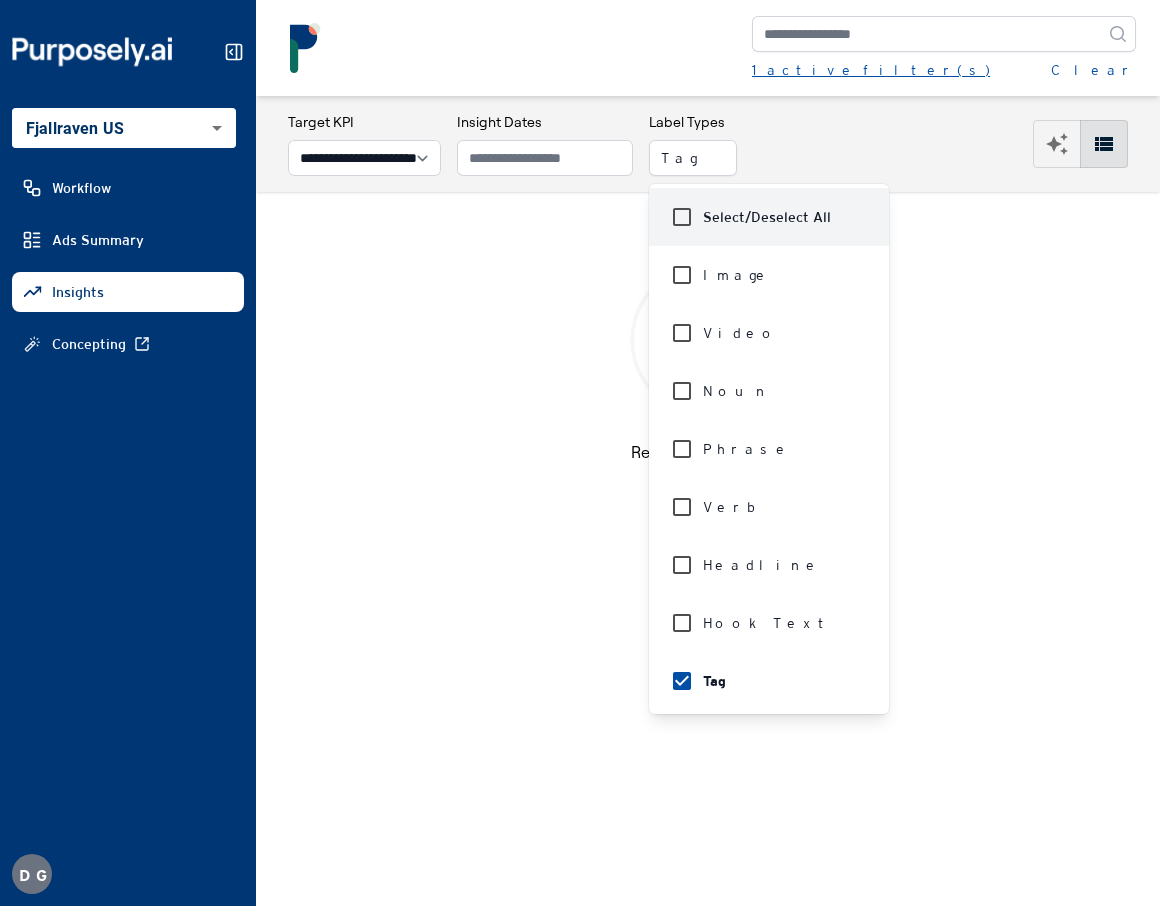 click on "1  active filter(s)" at bounding box center (871, 70) 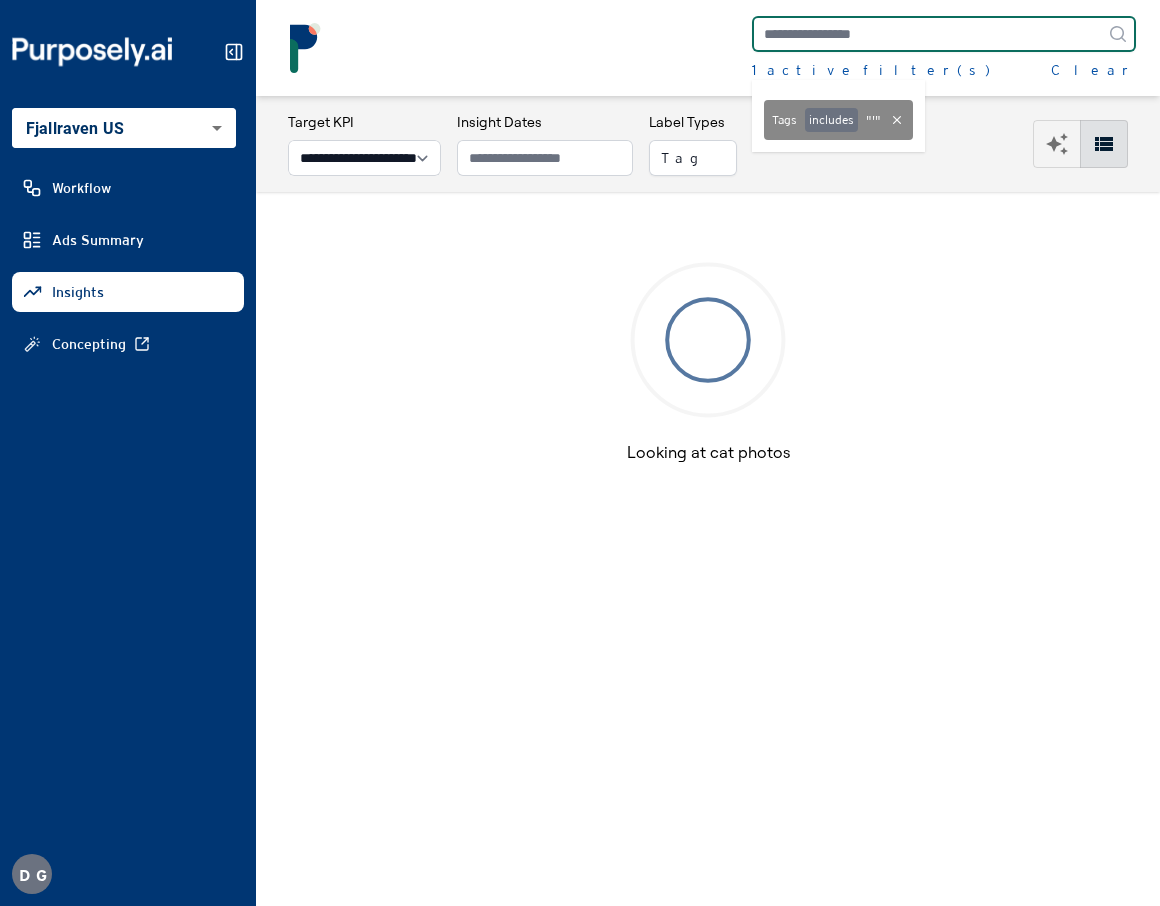 click at bounding box center [944, 34] 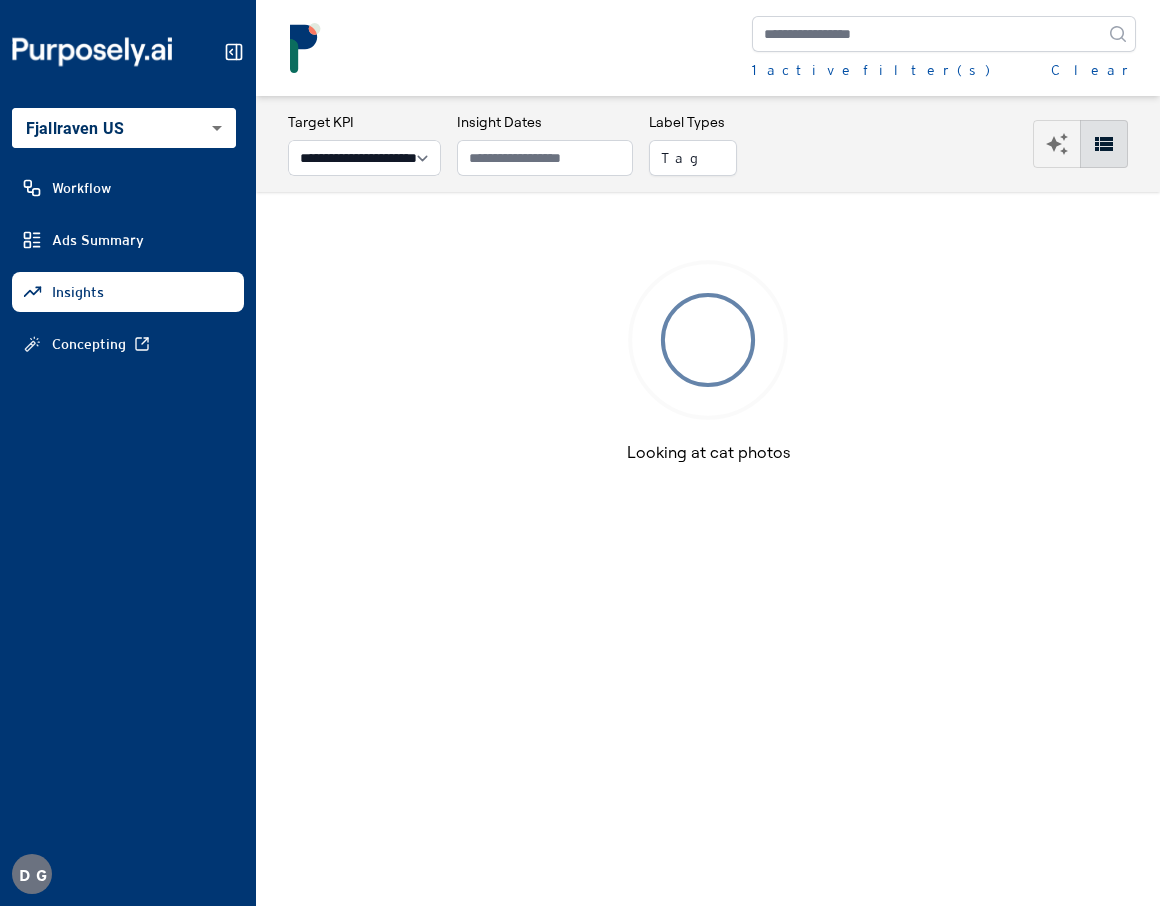 click on "**********" at bounding box center [580, 453] 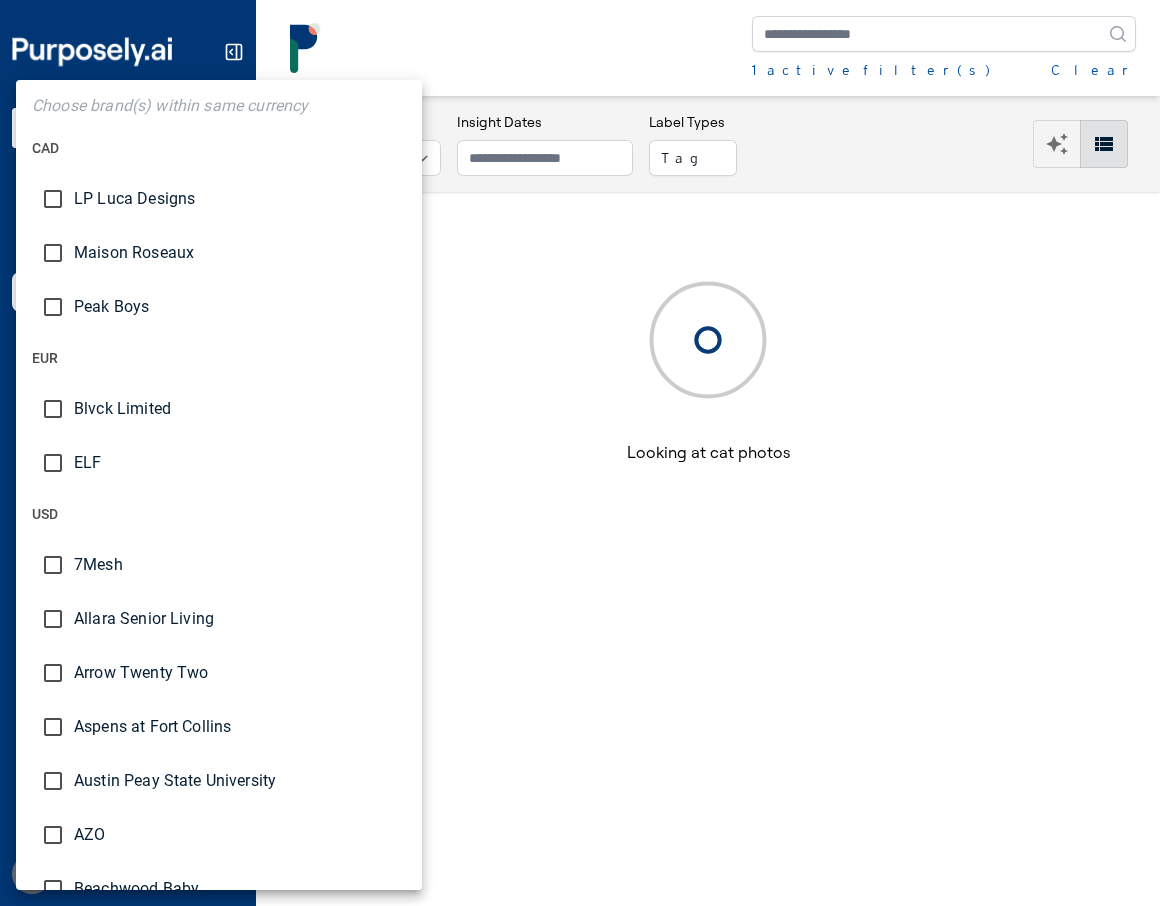 click at bounding box center (580, 453) 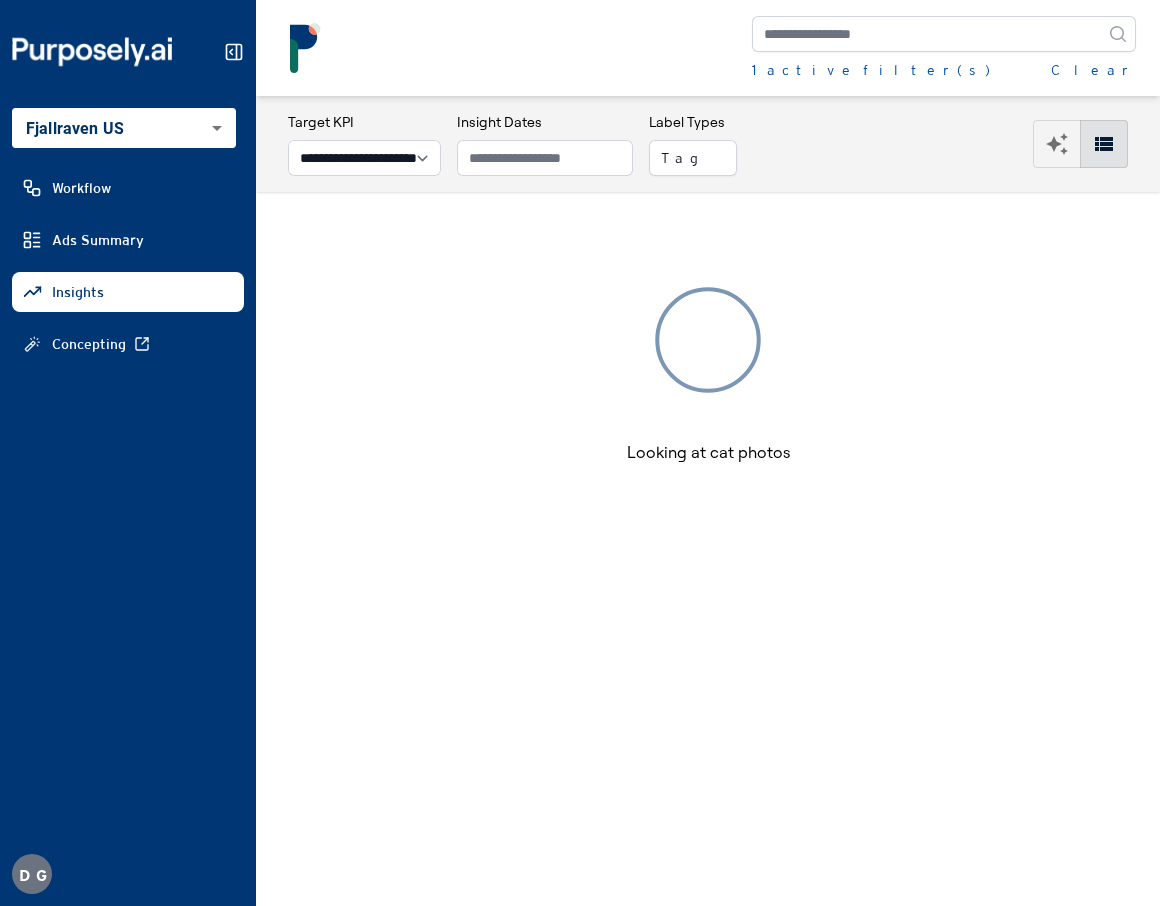 click on "Choose brand(s) within same currency CAD LP Luca Designs Maison Roseaux Peak Boys EUR Blvck Limited ELF USD 7Mesh Allara Senior Living Arrow Twenty Two Aspens at Fort Collins Austin Peay State University AZO Beachwood Baby Birthdate Co Blume BON Pergola Canyon Trails Senior Living Capstone at Station Camp Senior Living Capstone Centerra Senior Living Cedar Creek Retirement Chuck & Don's Click N Furnish Consumer Product Testing Covenant House International Culturelle Dakine Defender Cameras US Diane James Home DRT Motorsports Eagle Lights East Tennessee State University Elements Massage - DMM (Franchisee Spend) Elements Massage - NMF (Corporate Spend) Emily Hsu Designs Escalante at Coventry Escalante at the Lakes Evereden Few Will Hunt First Watch Fjallraven CA Fjallraven US Flow Society Foothill Village Senior Living Fountainwood at Lake Houston Senior Living Four The Future Global Healing Golf Blue Balls Headsweats Heartis Senior Living Holden Huk Infinite Defense INNBeauty Project Intro Co IRC Job Corps MA" at bounding box center [580, 453] 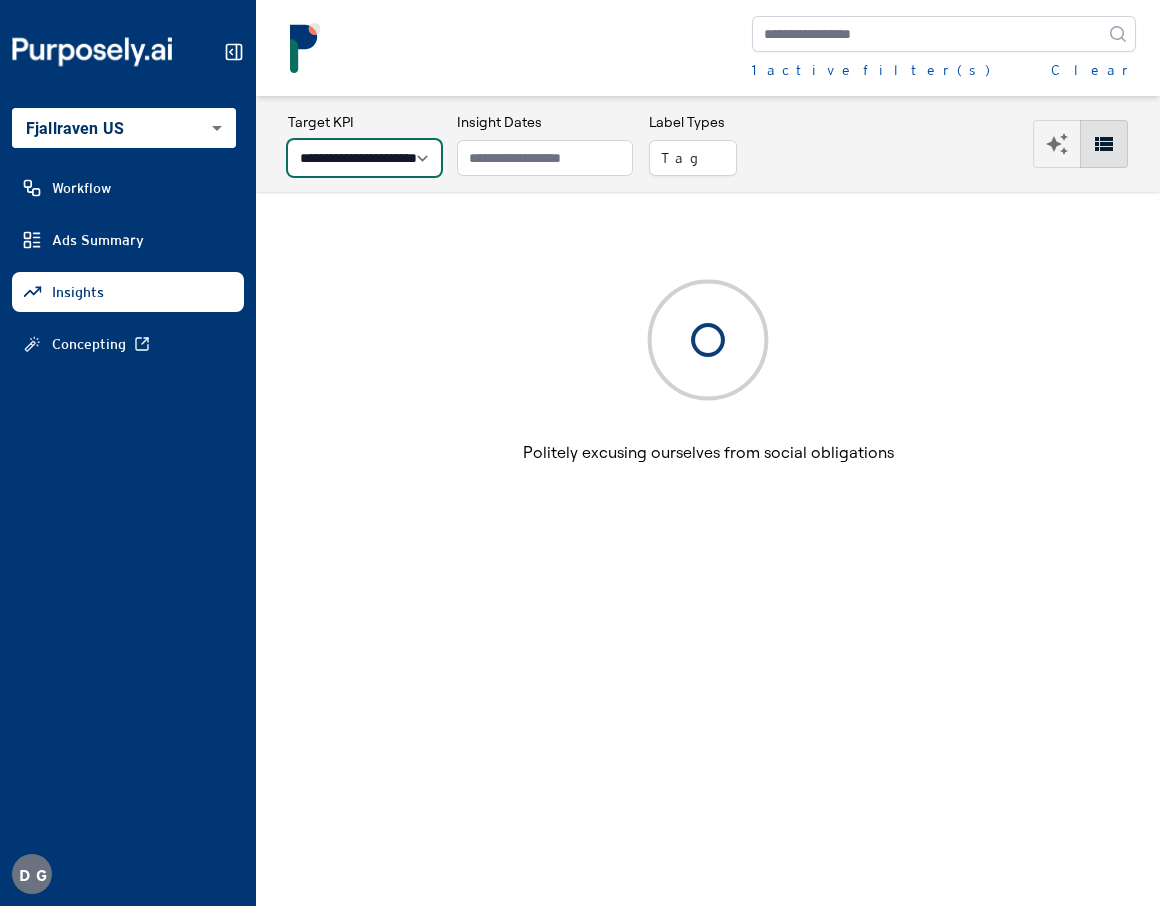 click on "**********" at bounding box center [364, 158] 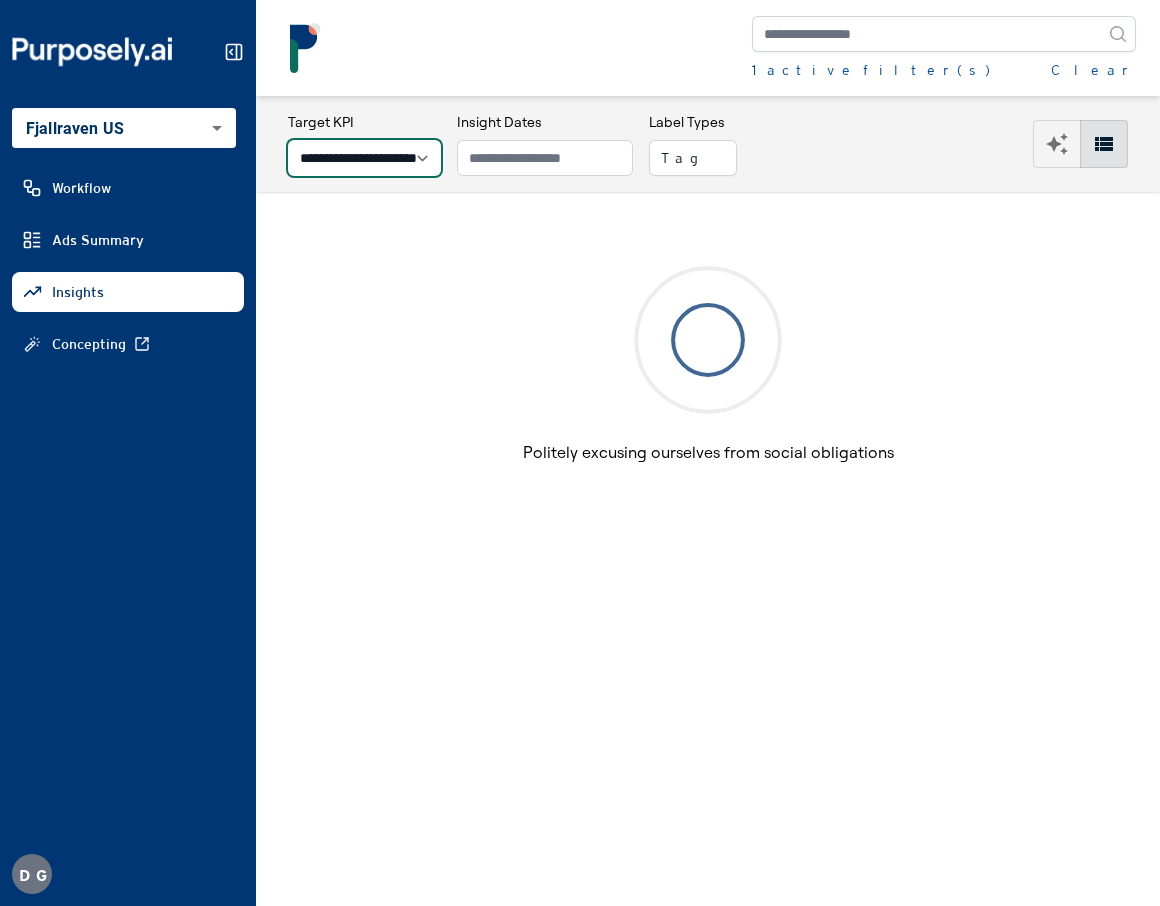 select on "**********" 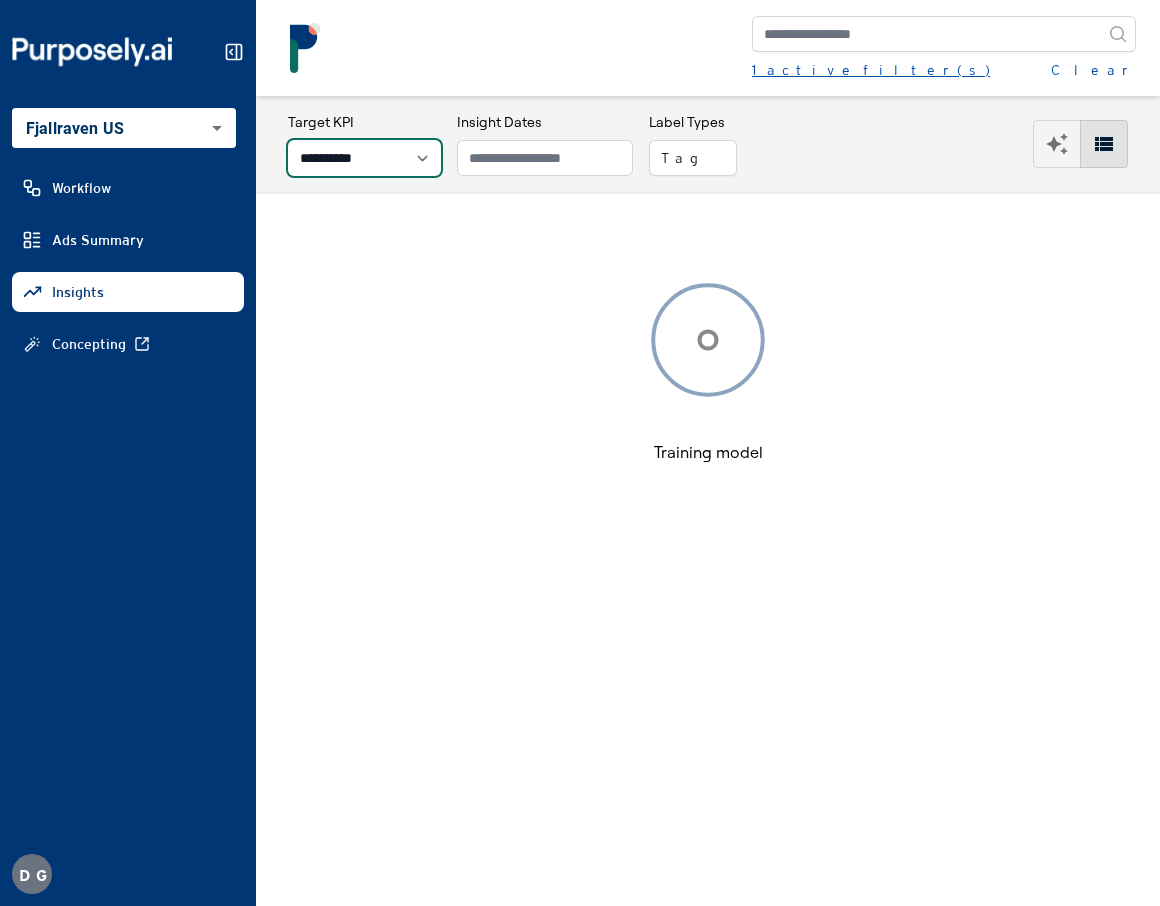 click on "1  active filter(s)" at bounding box center [871, 70] 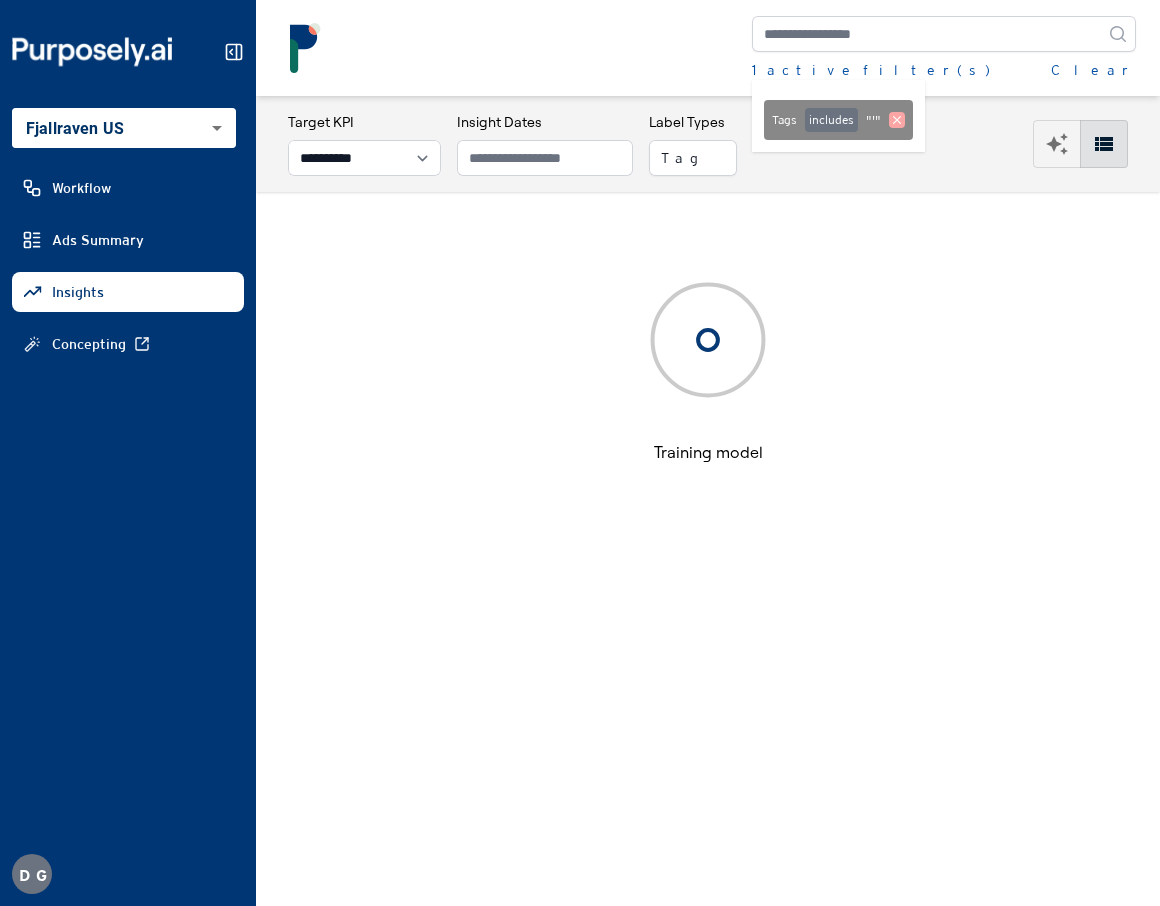 click 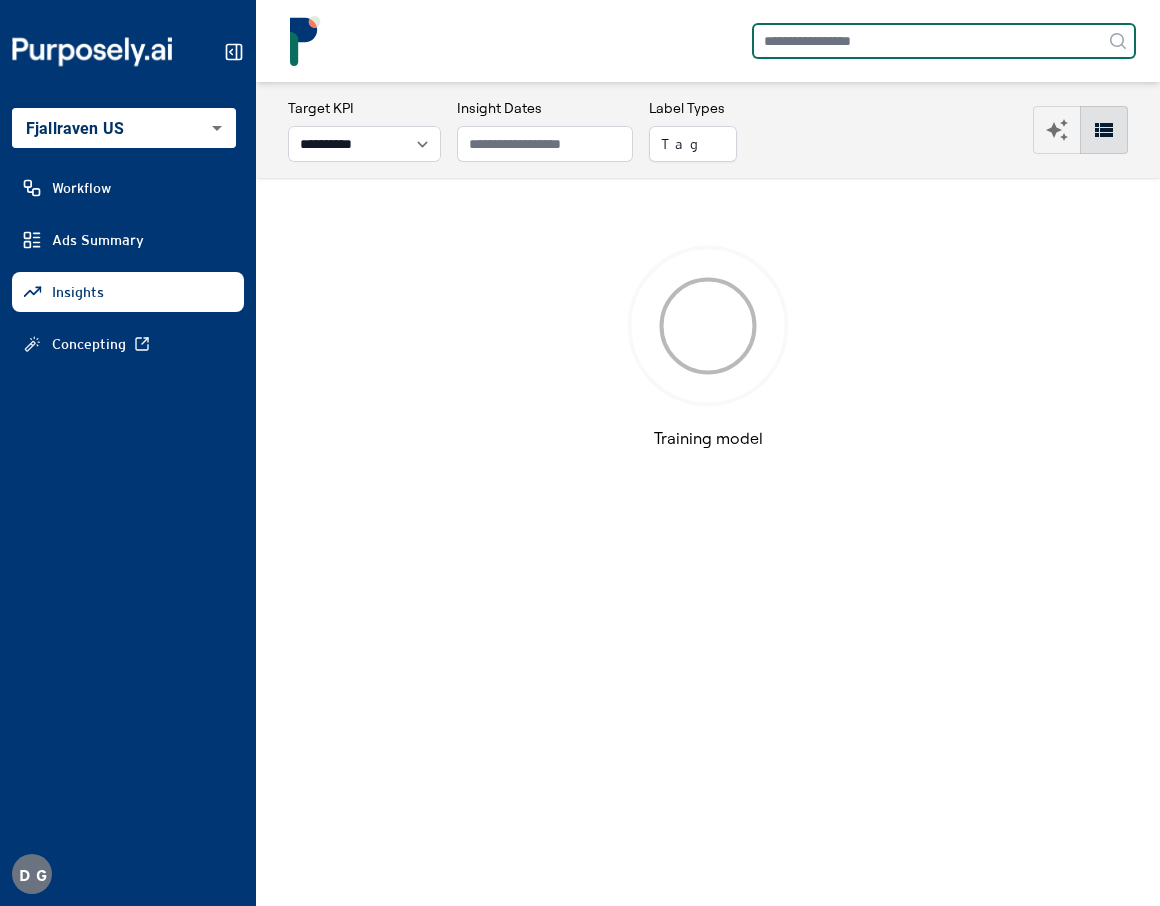 click at bounding box center (944, 41) 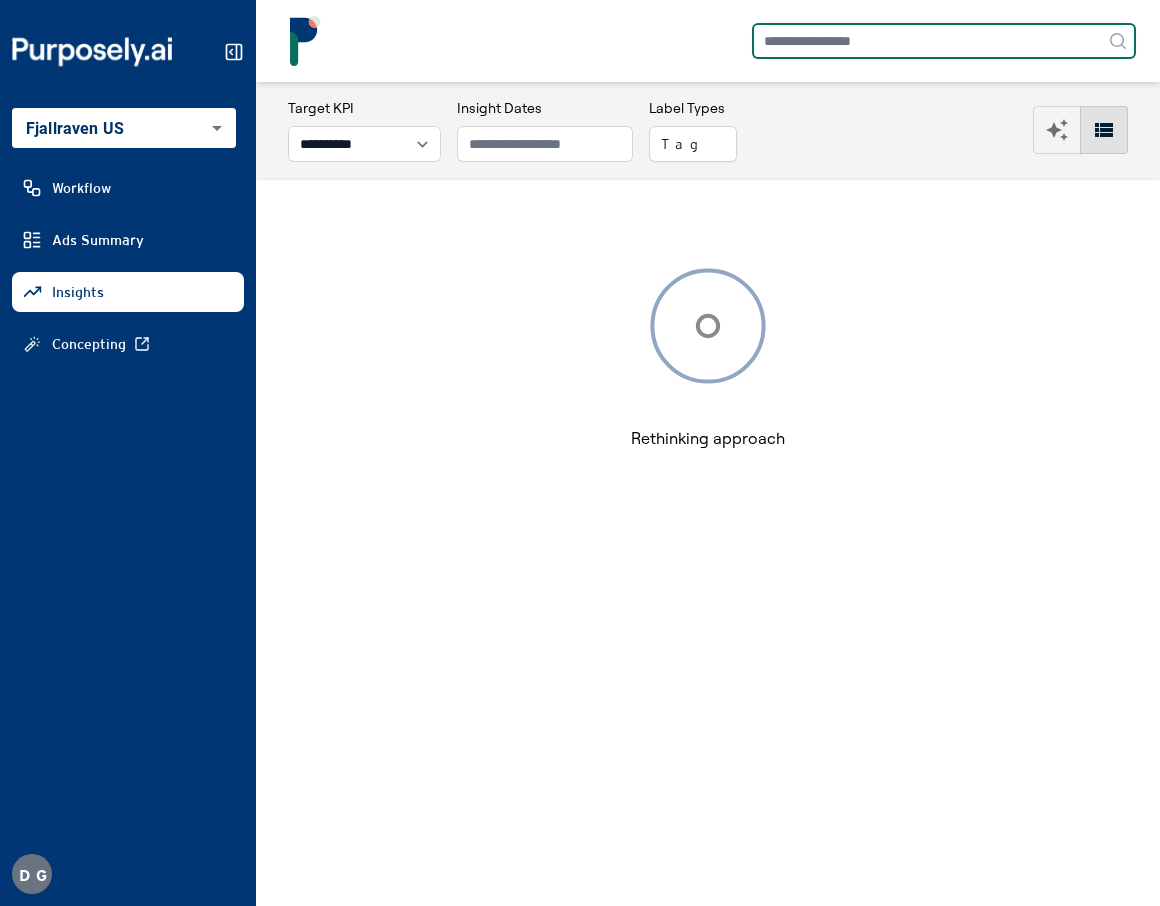 type on "*" 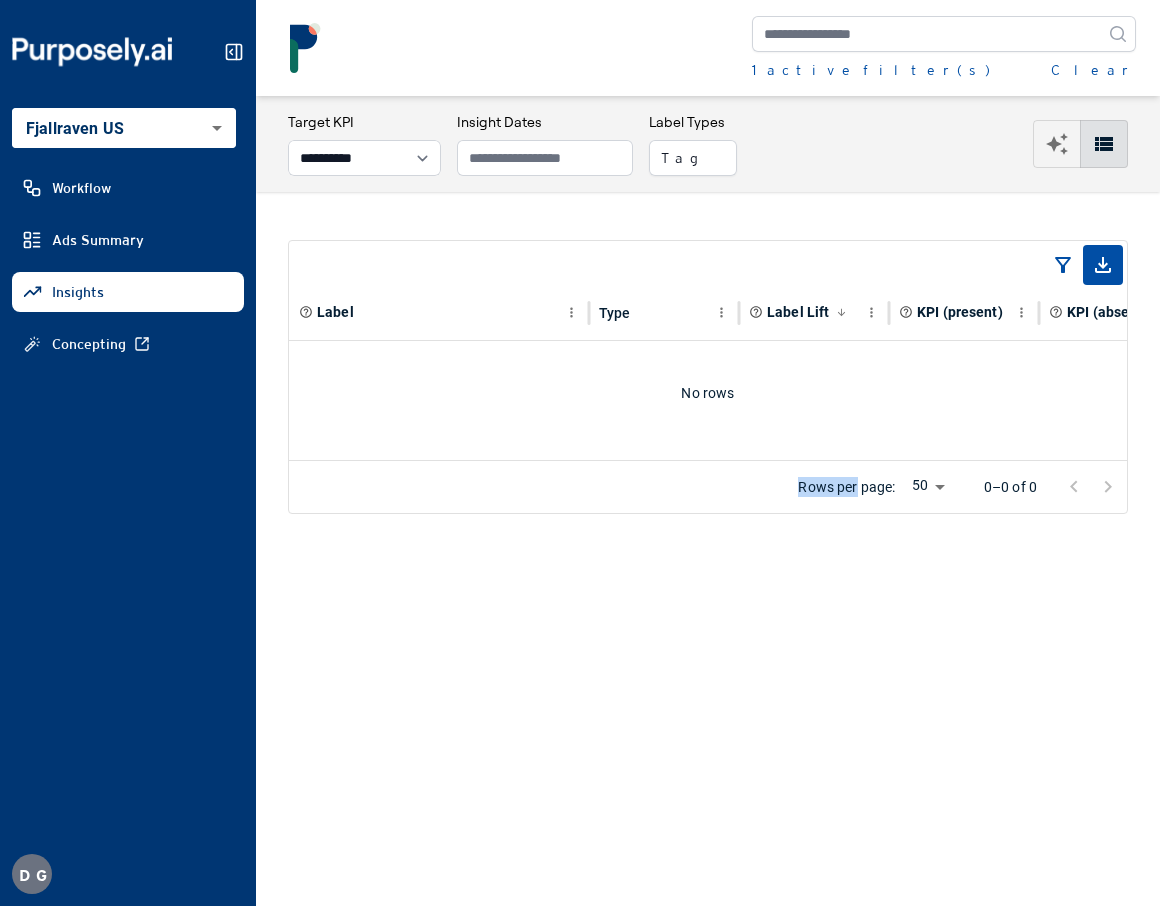 drag, startPoint x: 856, startPoint y: 482, endPoint x: 840, endPoint y: 426, distance: 58.24088 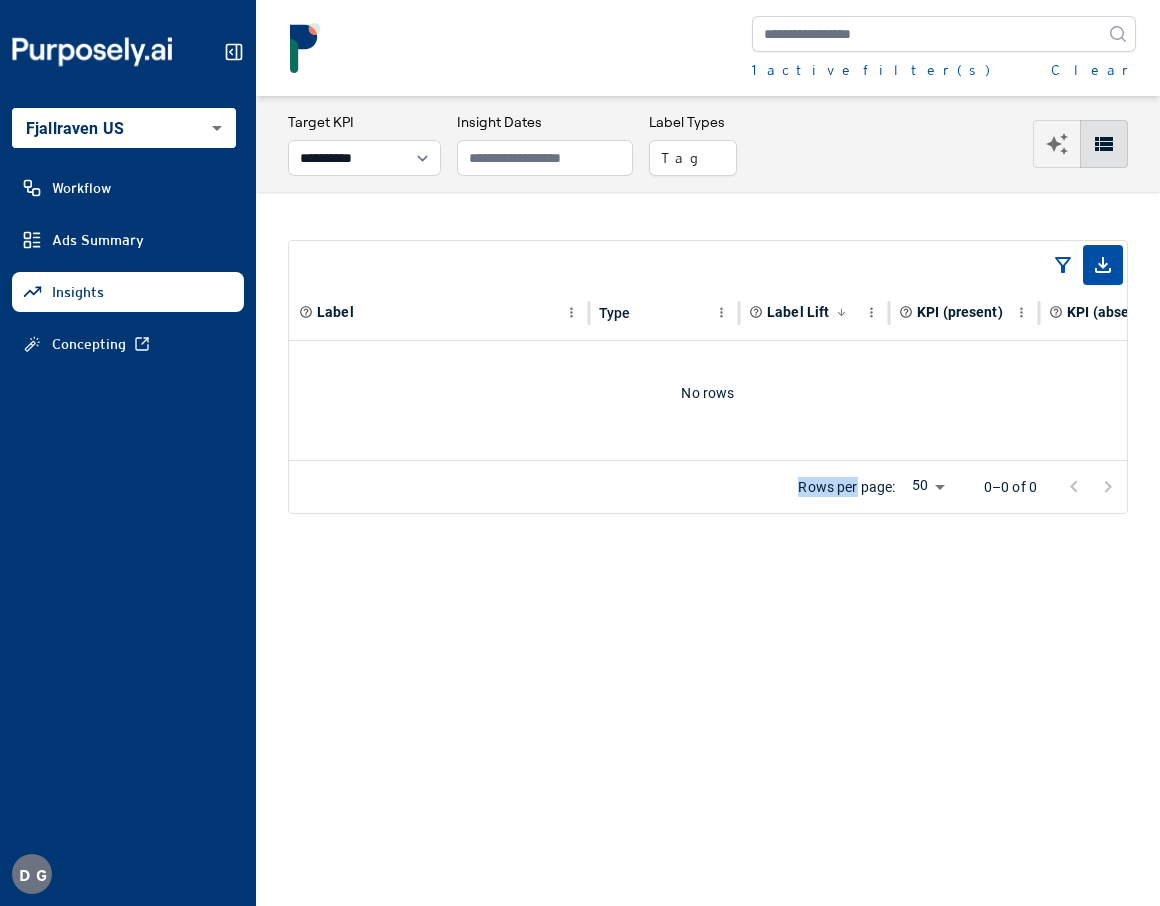 click on "Rows per page: 50 ** 0–0 of 0" at bounding box center [708, 487] 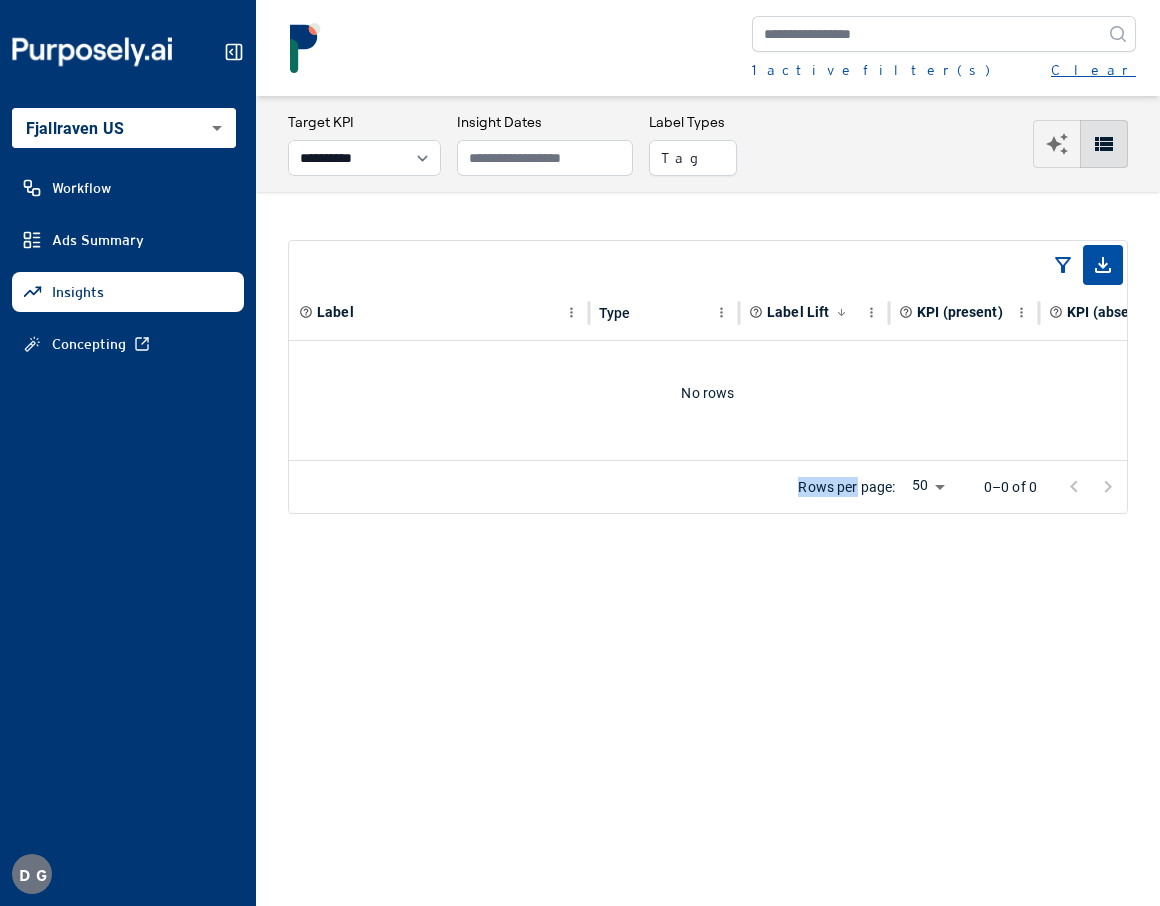 click on "Clear" at bounding box center [1093, 70] 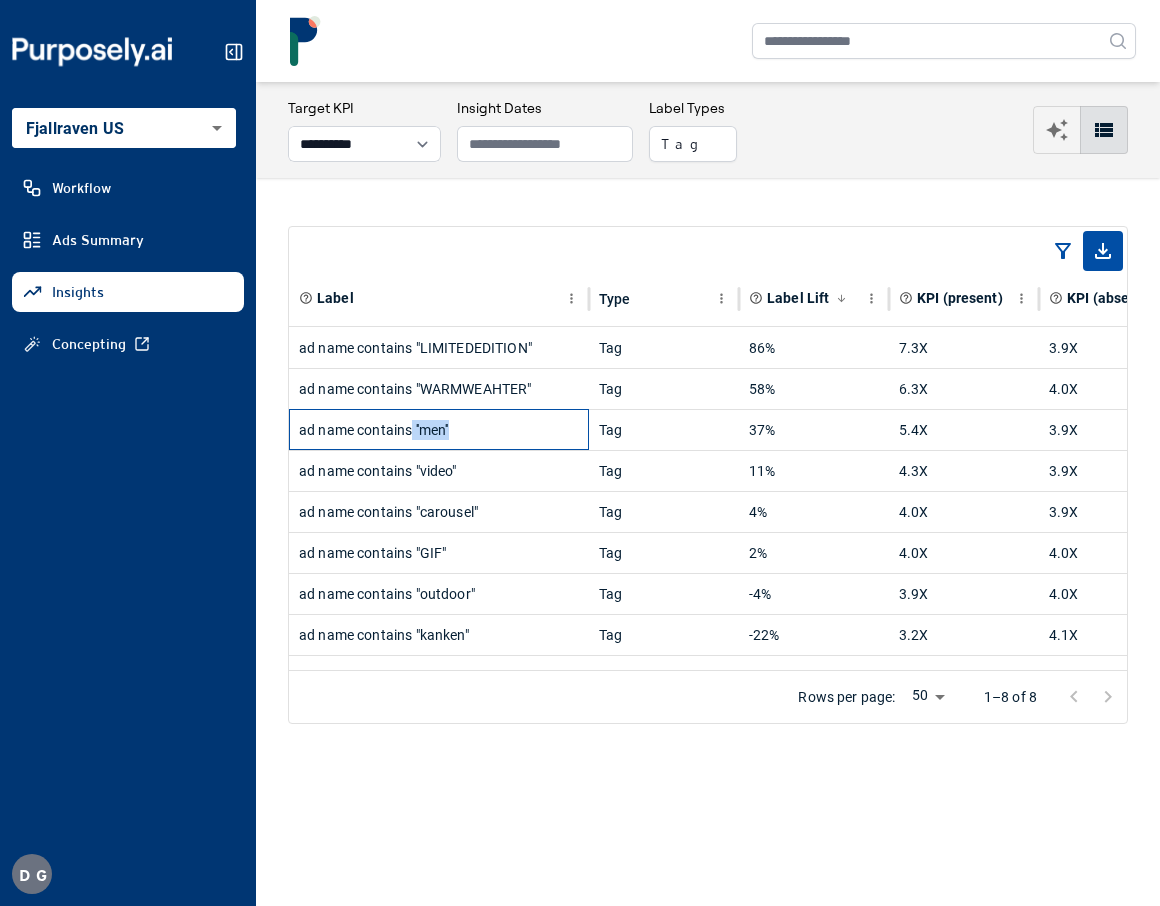 drag, startPoint x: 468, startPoint y: 438, endPoint x: 414, endPoint y: 432, distance: 54.33231 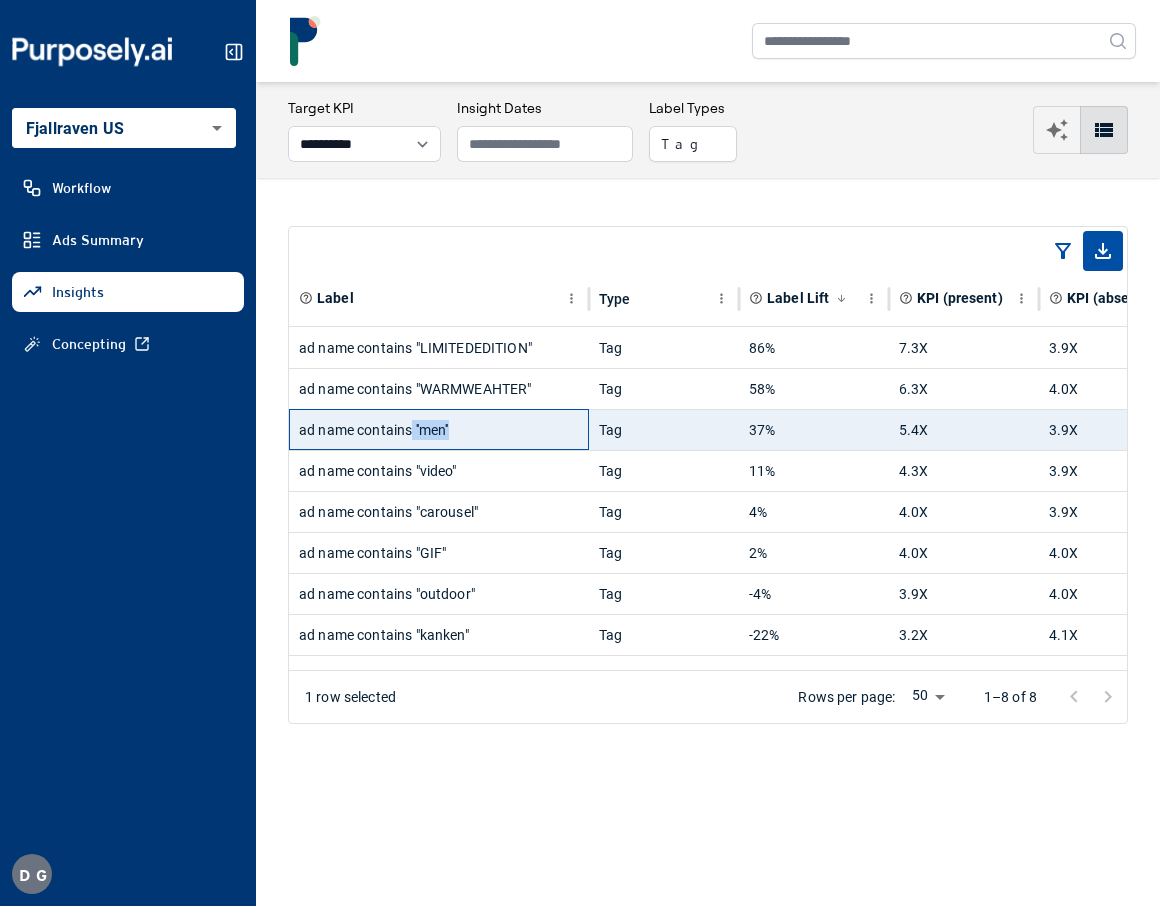copy on "''men''" 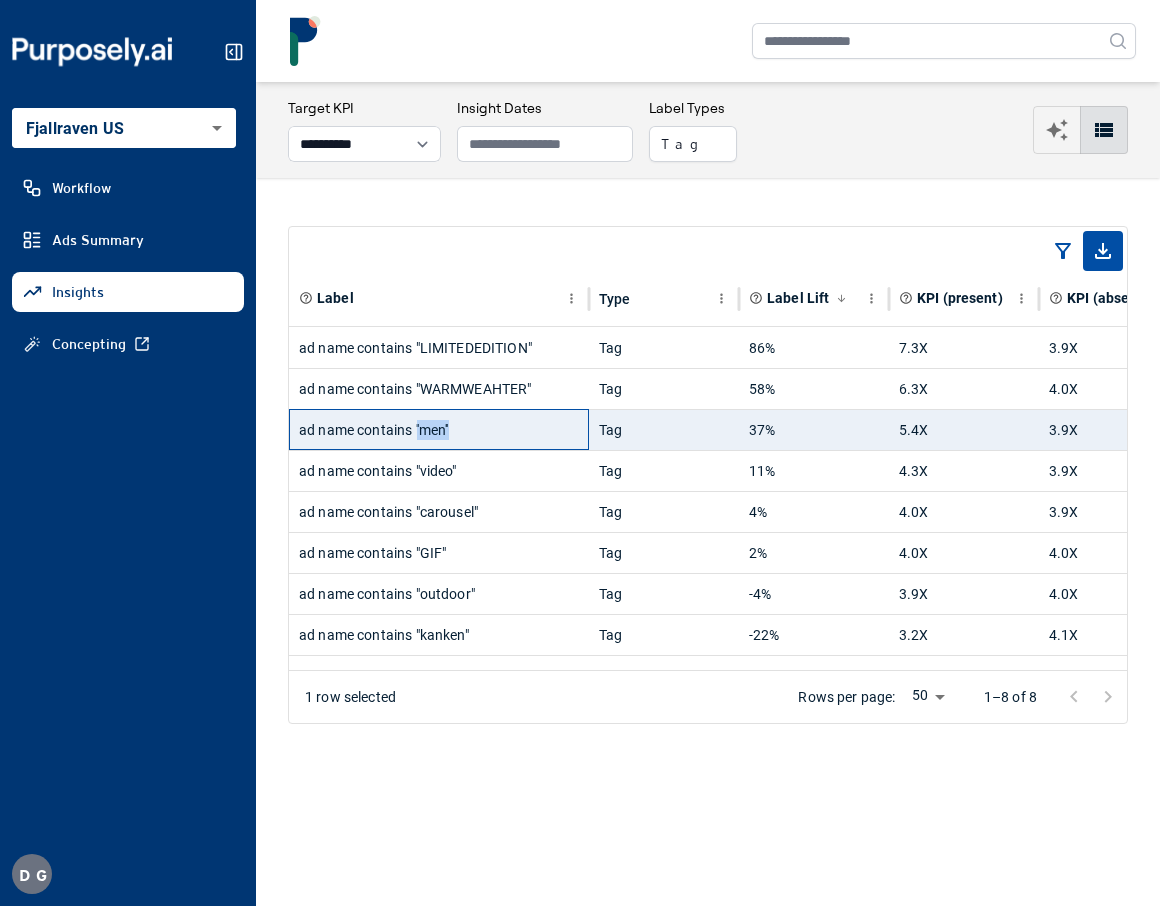 click on "ad name contains ''men''" at bounding box center (439, 430) 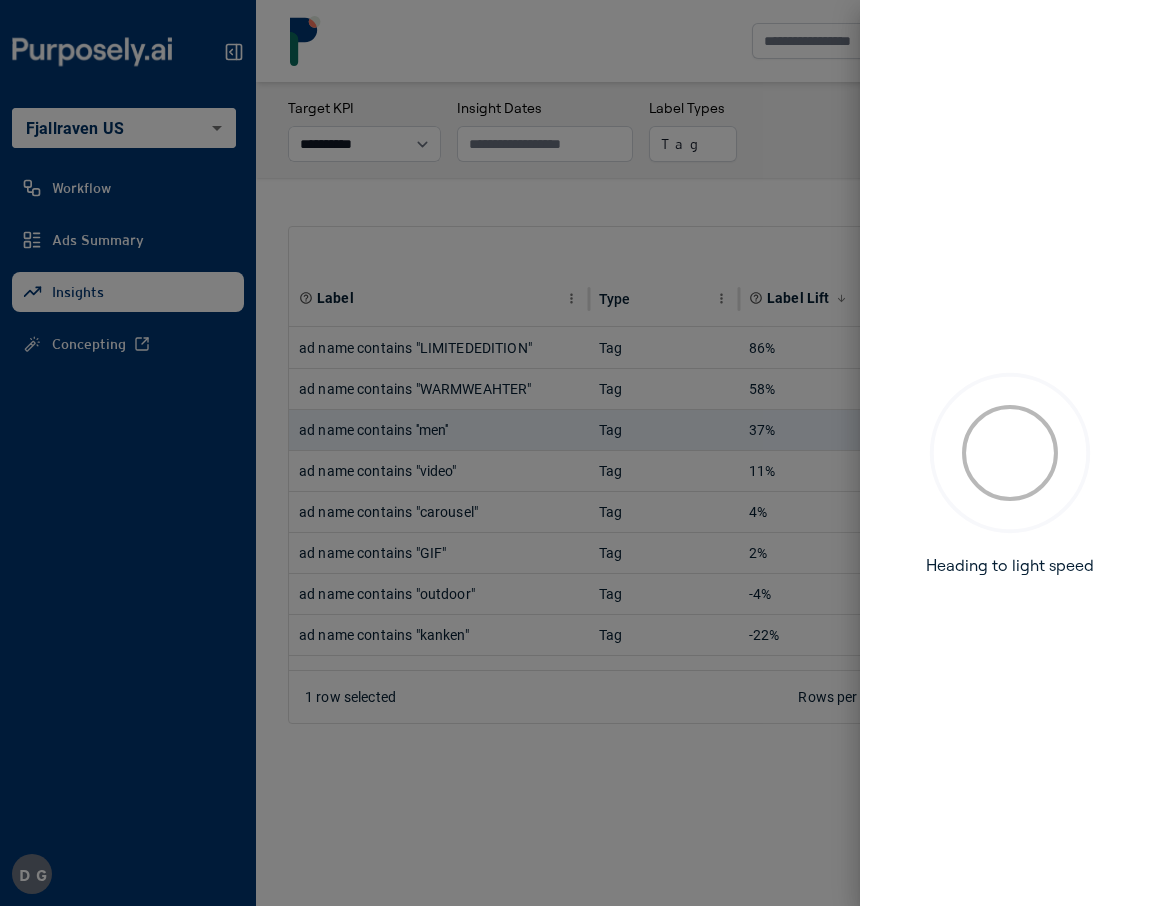 click on "Making coffee Configuring models Structuring data Calculating quartiles Serving coffee Heading to light speed Pondering realities Slowing down Rethinking approach Looking at cat photos Politely excusing ourselves from social obligations Walking the dog Training model Checking label data Finding the database" at bounding box center (1010, 453) 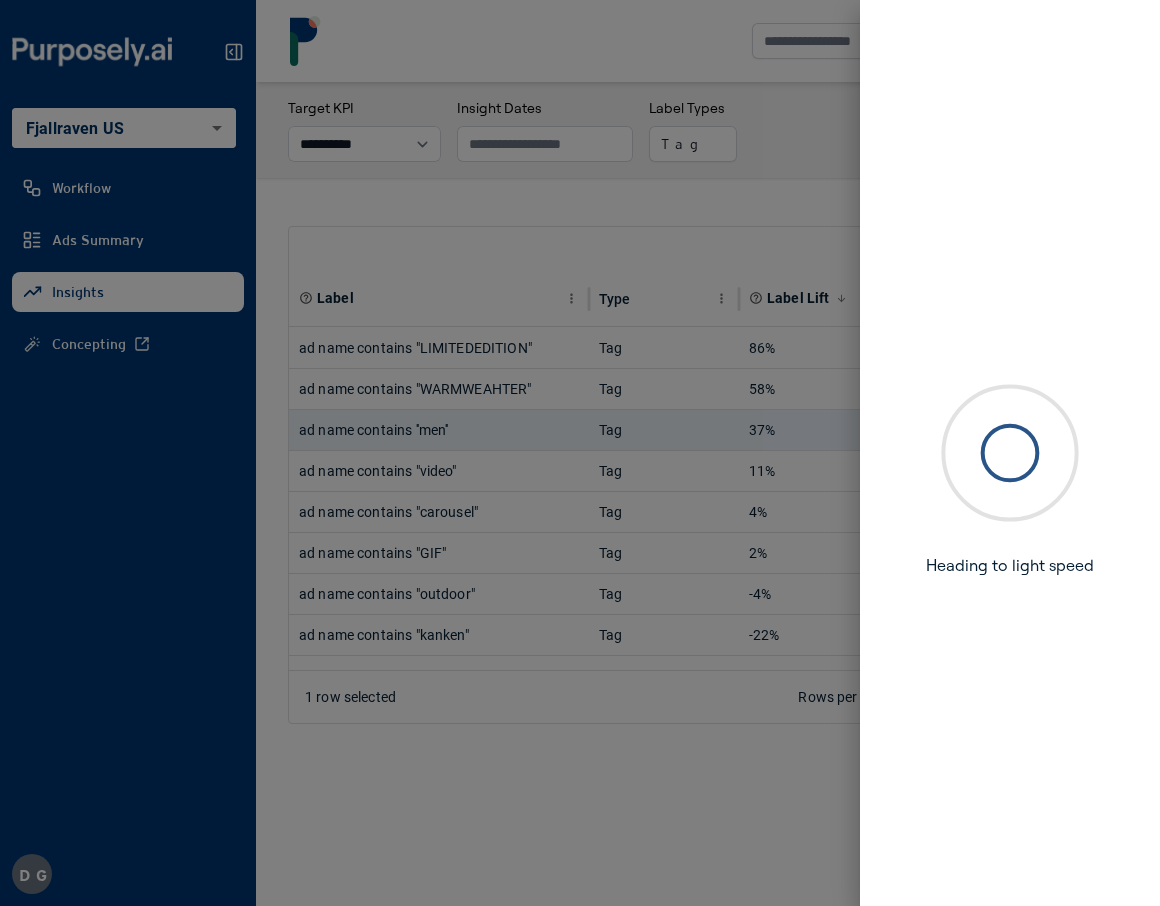 click at bounding box center [580, 453] 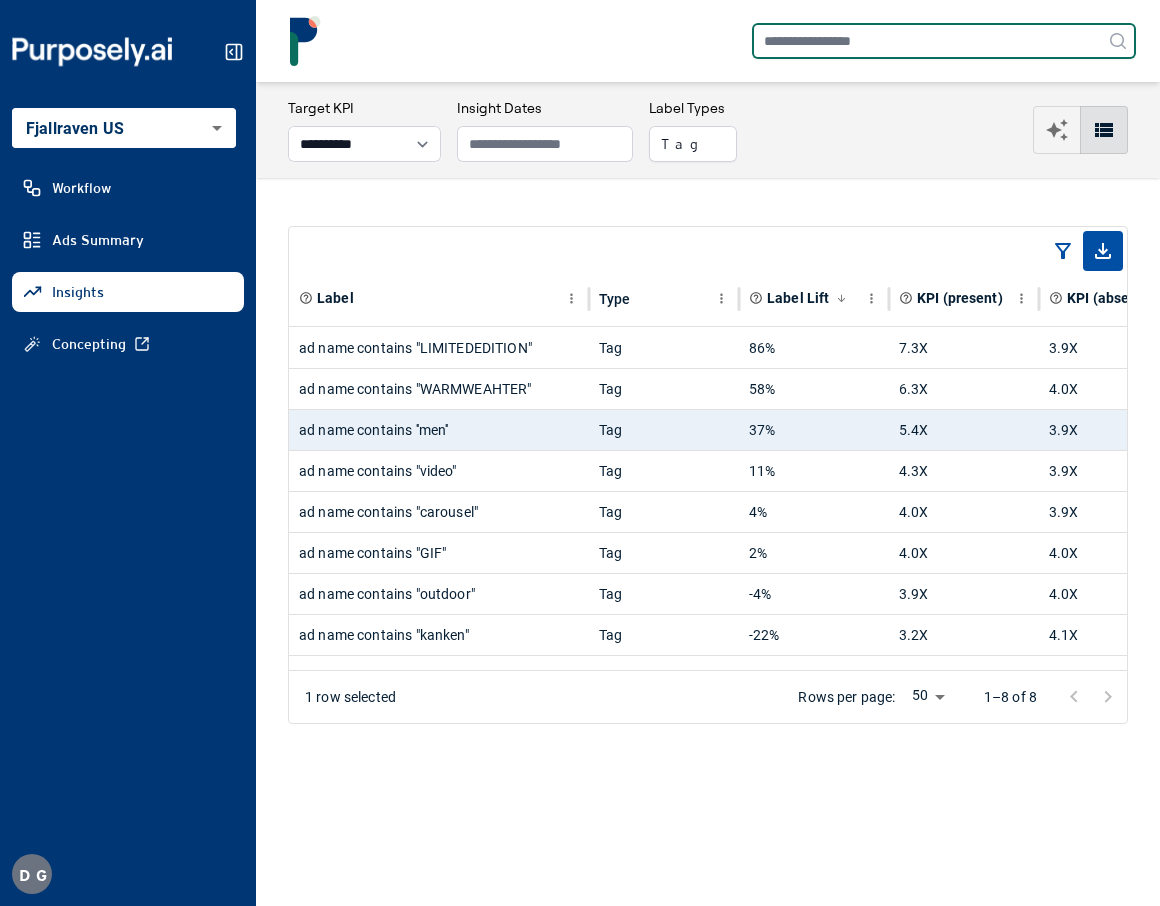 click at bounding box center (944, 41) 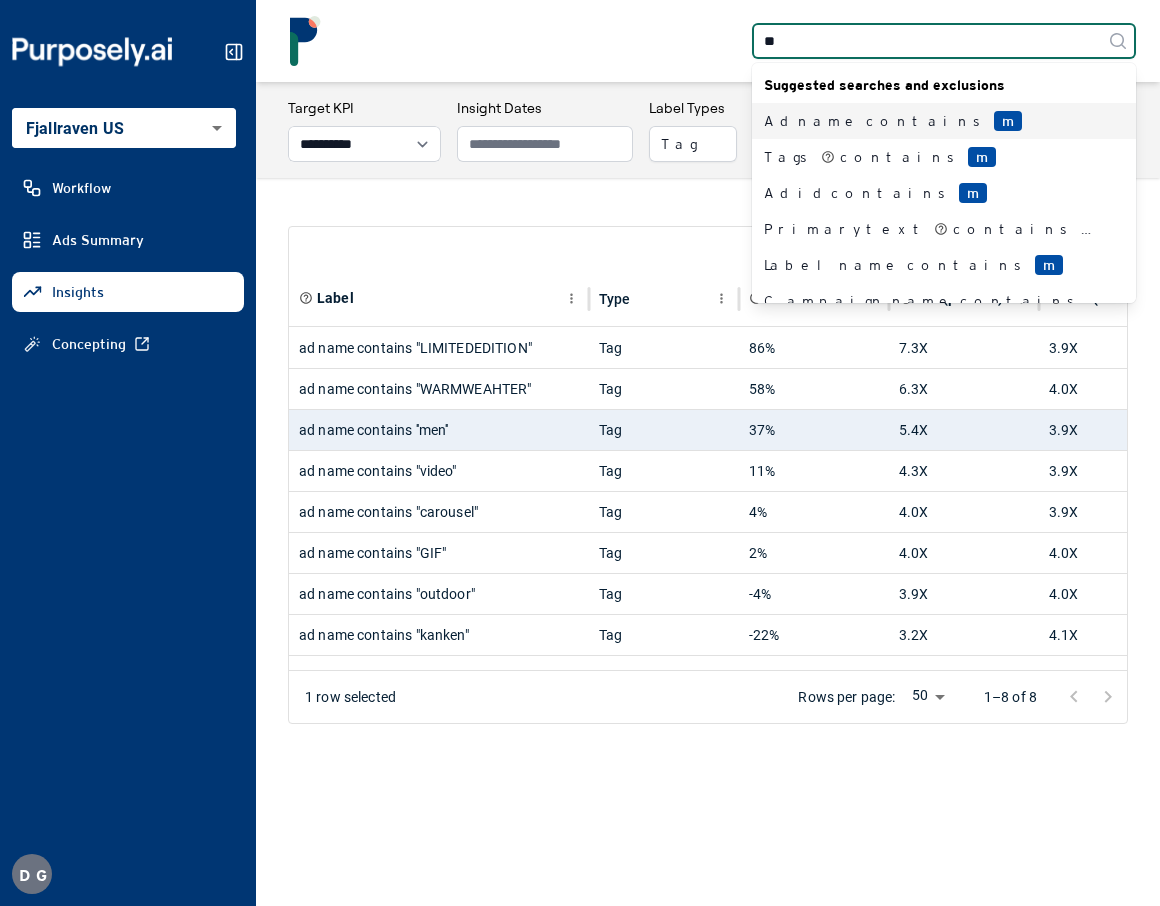 type on "***" 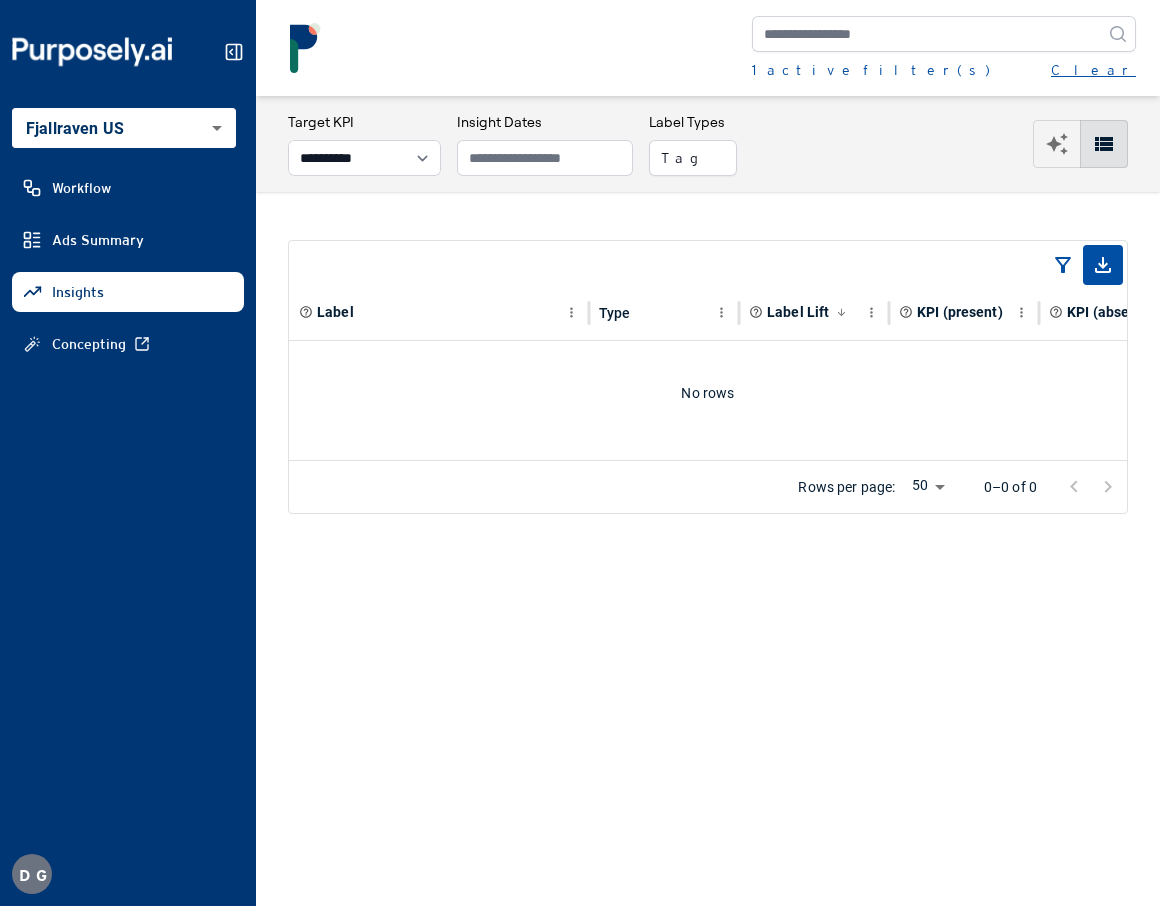click on "Clear" at bounding box center (1093, 70) 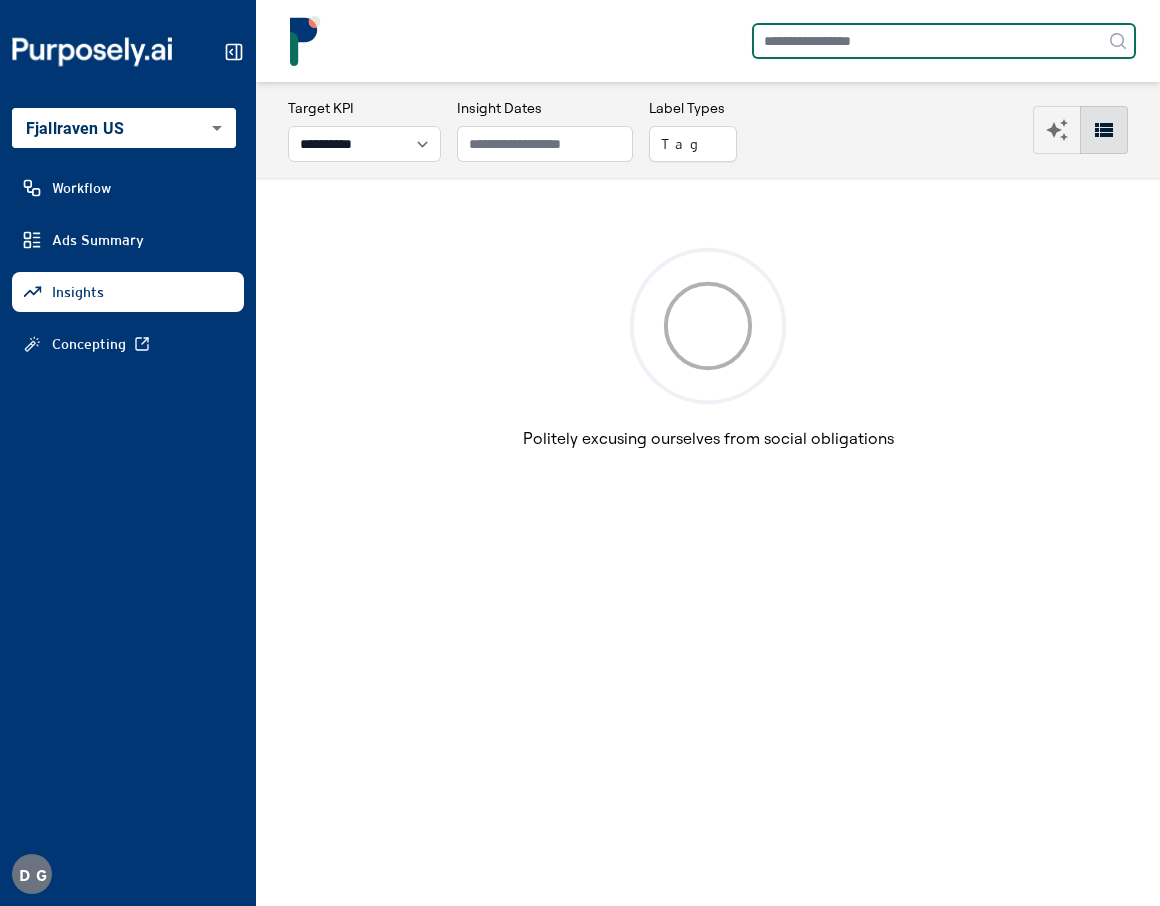 click at bounding box center [944, 41] 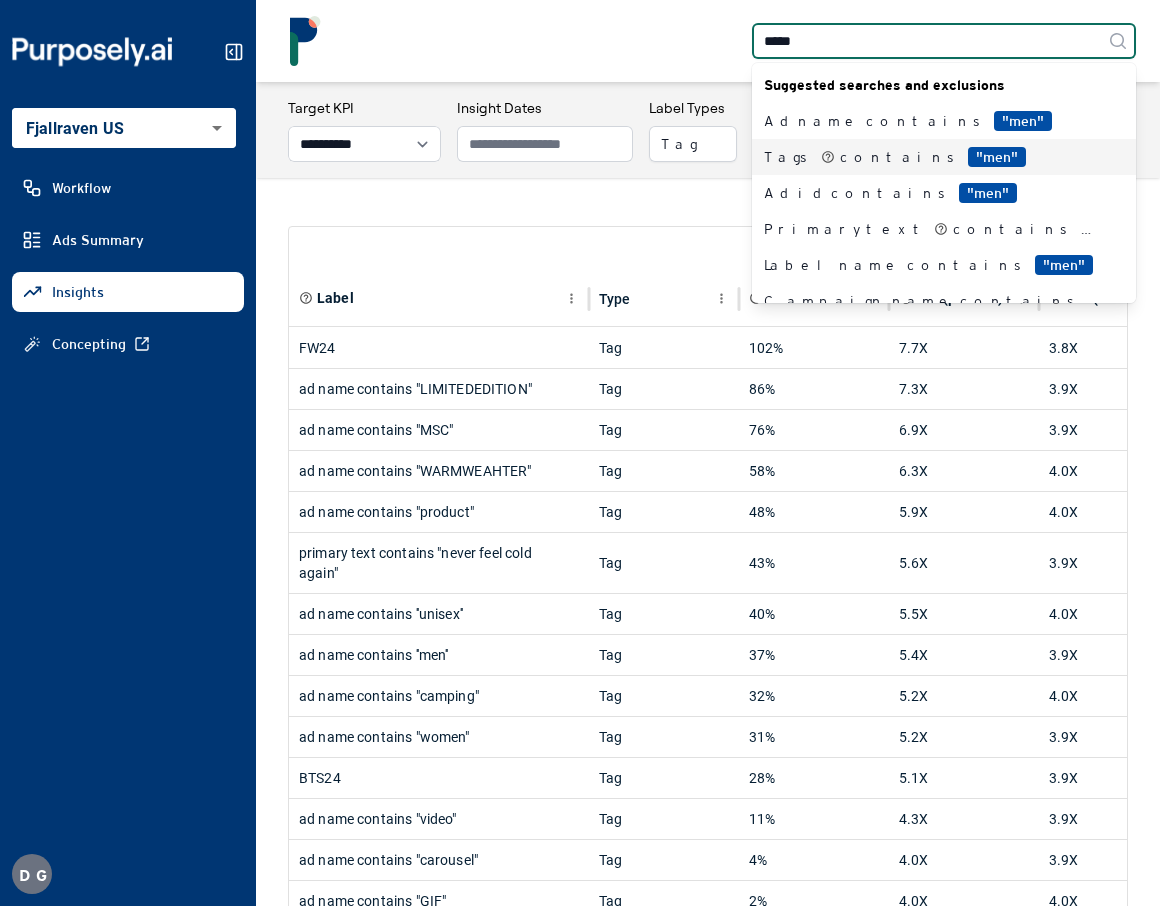type on "*****" 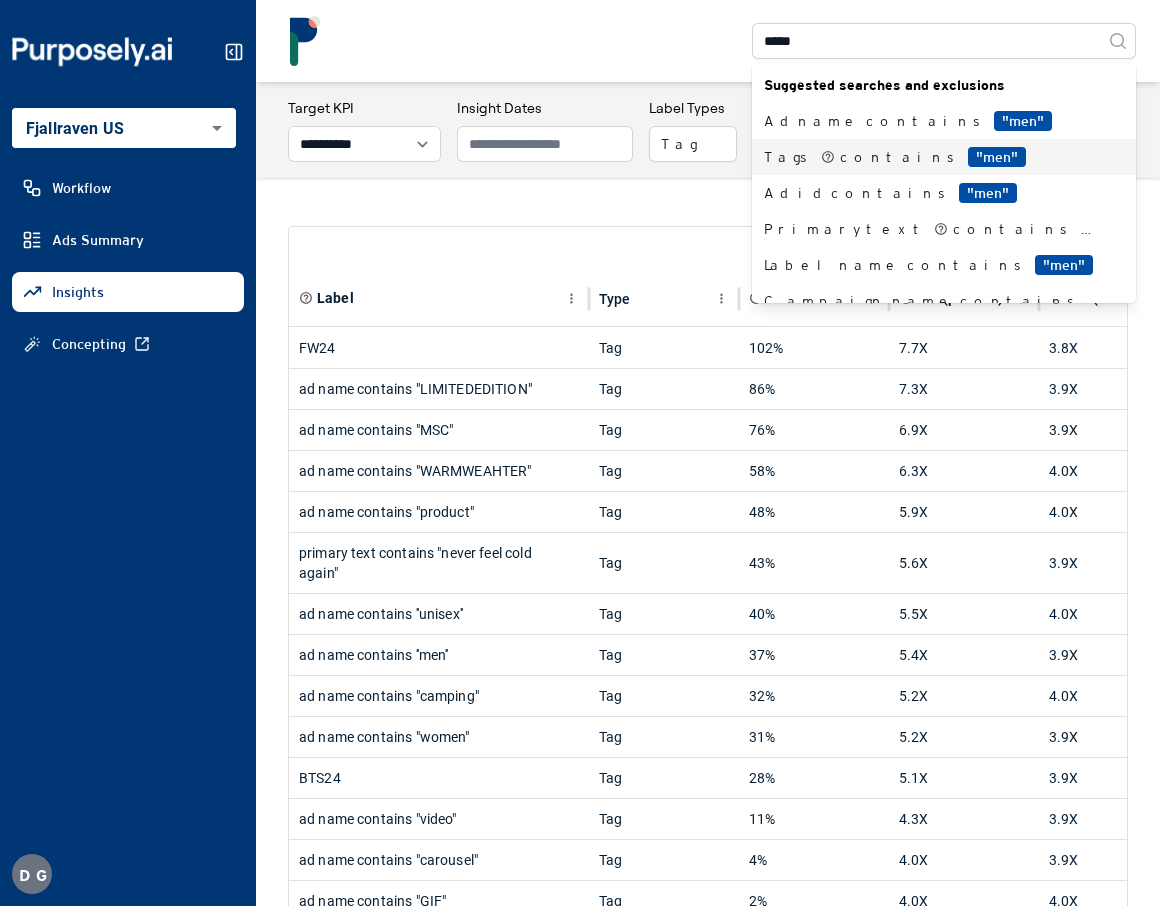 click on "Tags     contains   "men"" at bounding box center (932, 157) 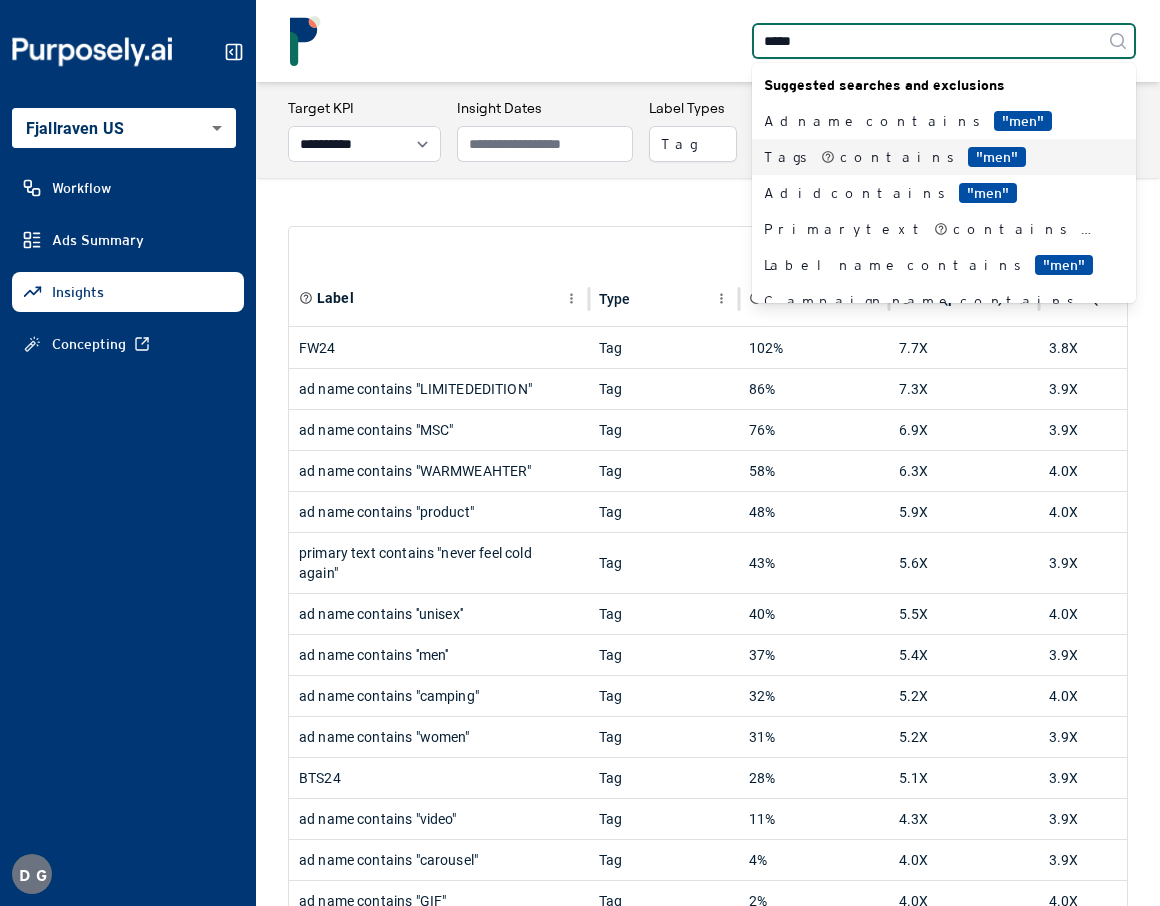 type 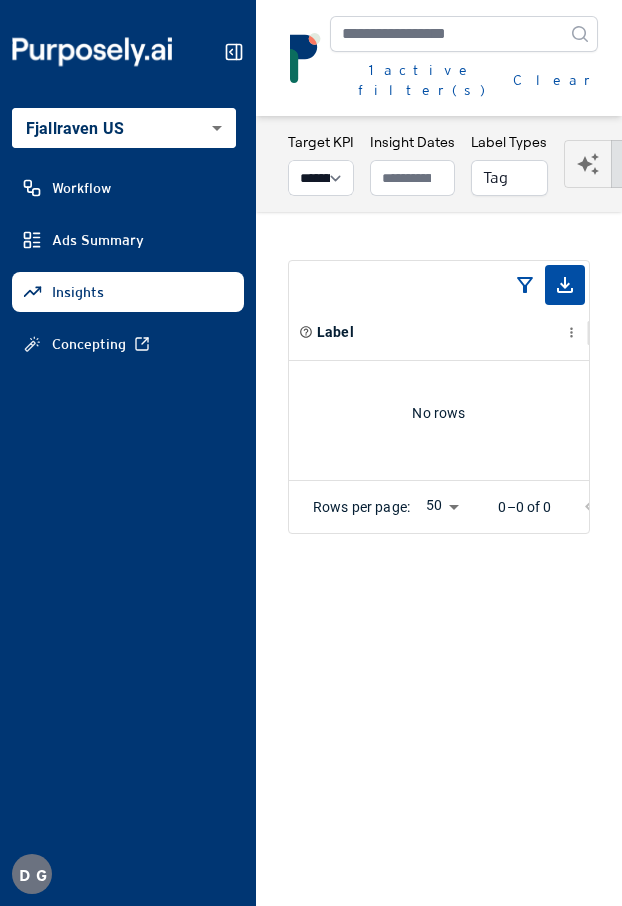 click on "**********" at bounding box center [311, 453] 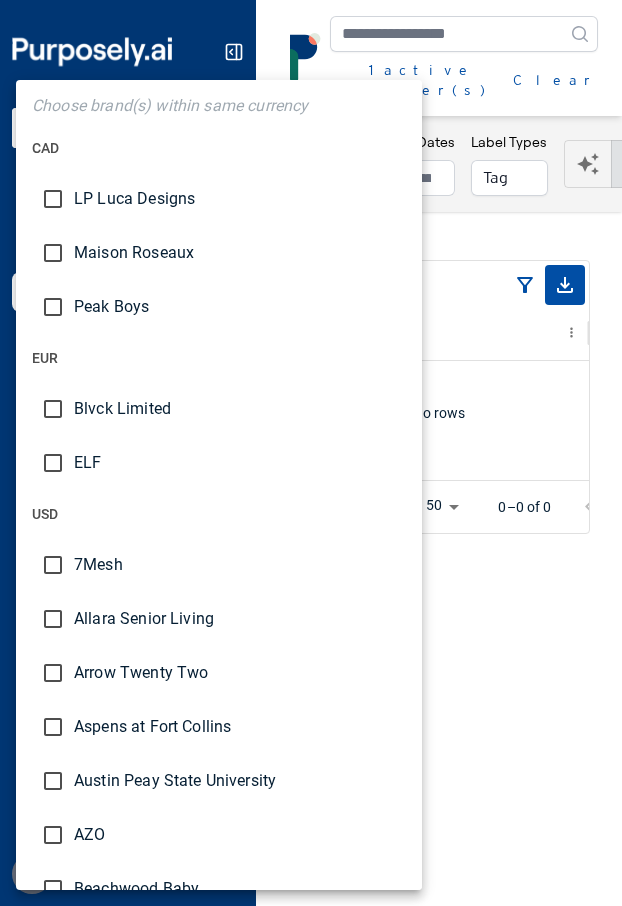 click at bounding box center (311, 453) 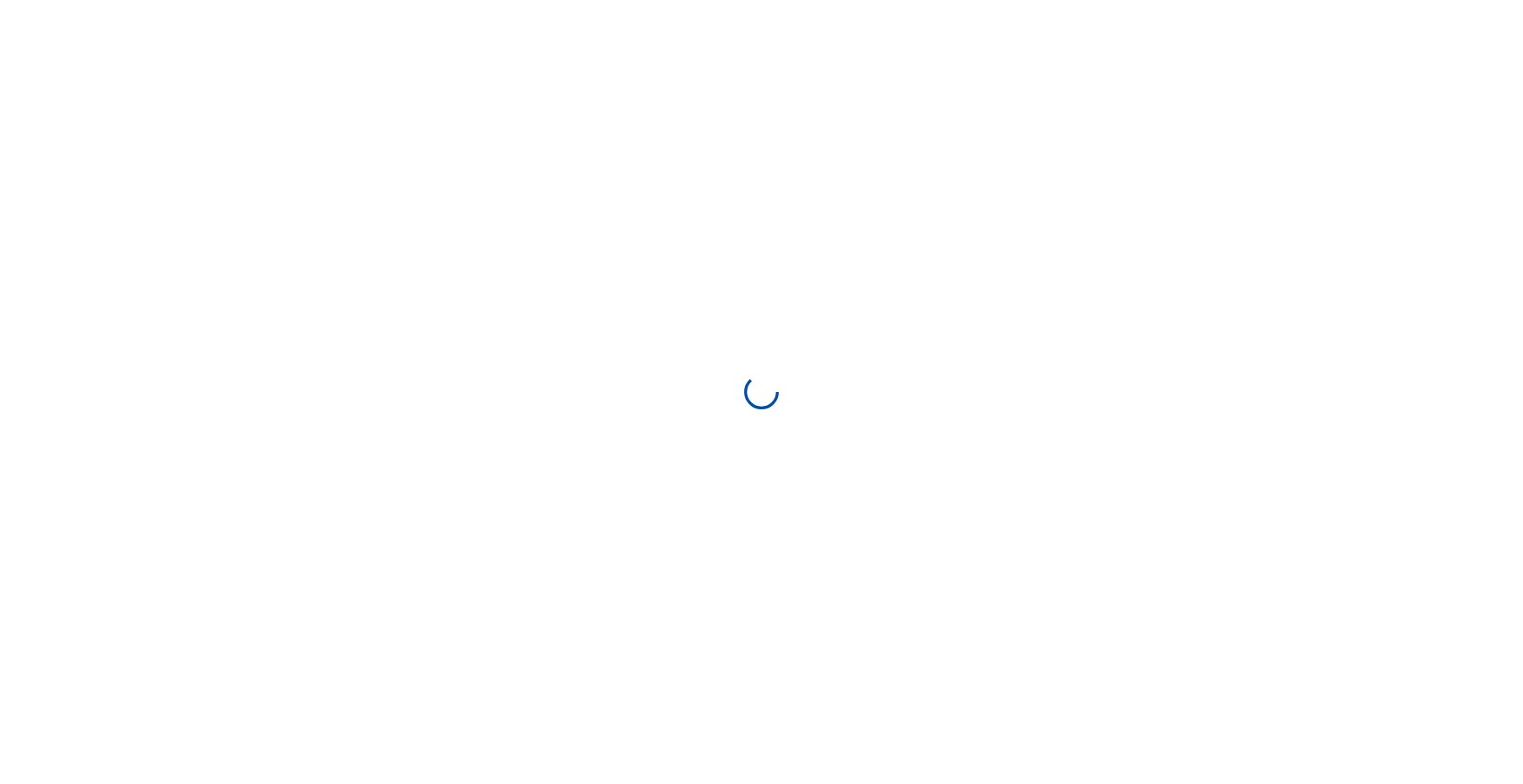 scroll, scrollTop: 0, scrollLeft: 0, axis: both 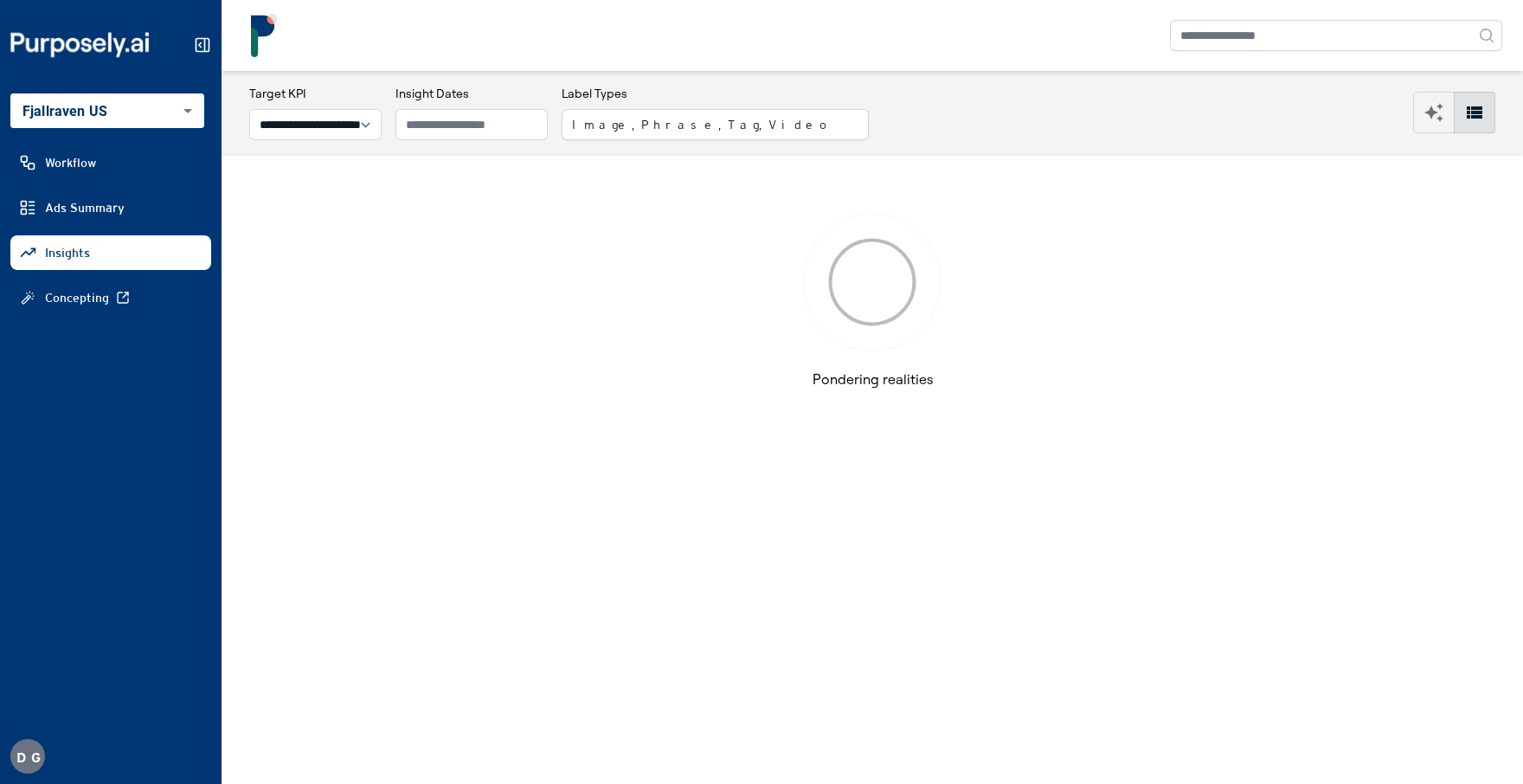 click on "**********" at bounding box center [762, 392] 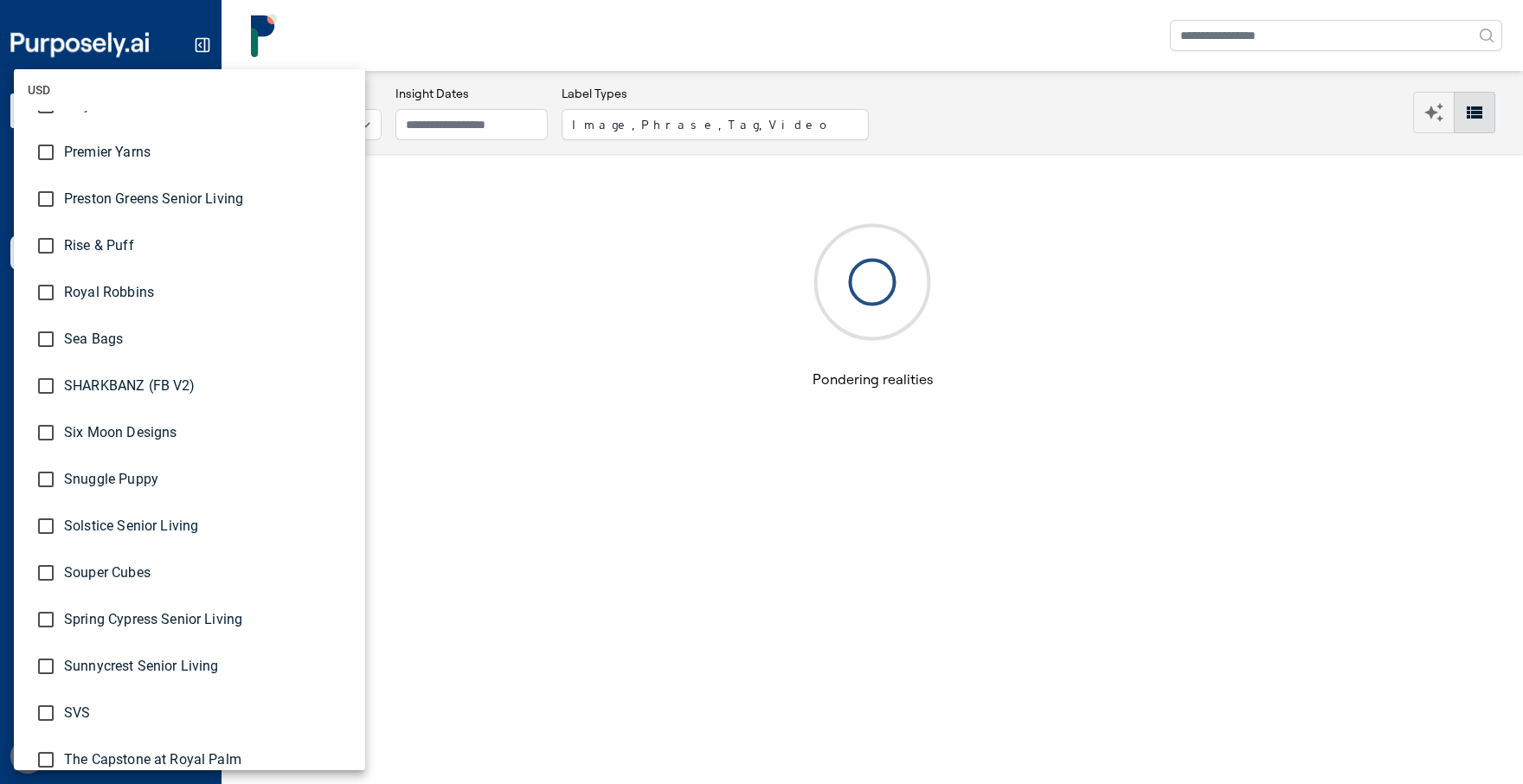 scroll, scrollTop: 4936, scrollLeft: 0, axis: vertical 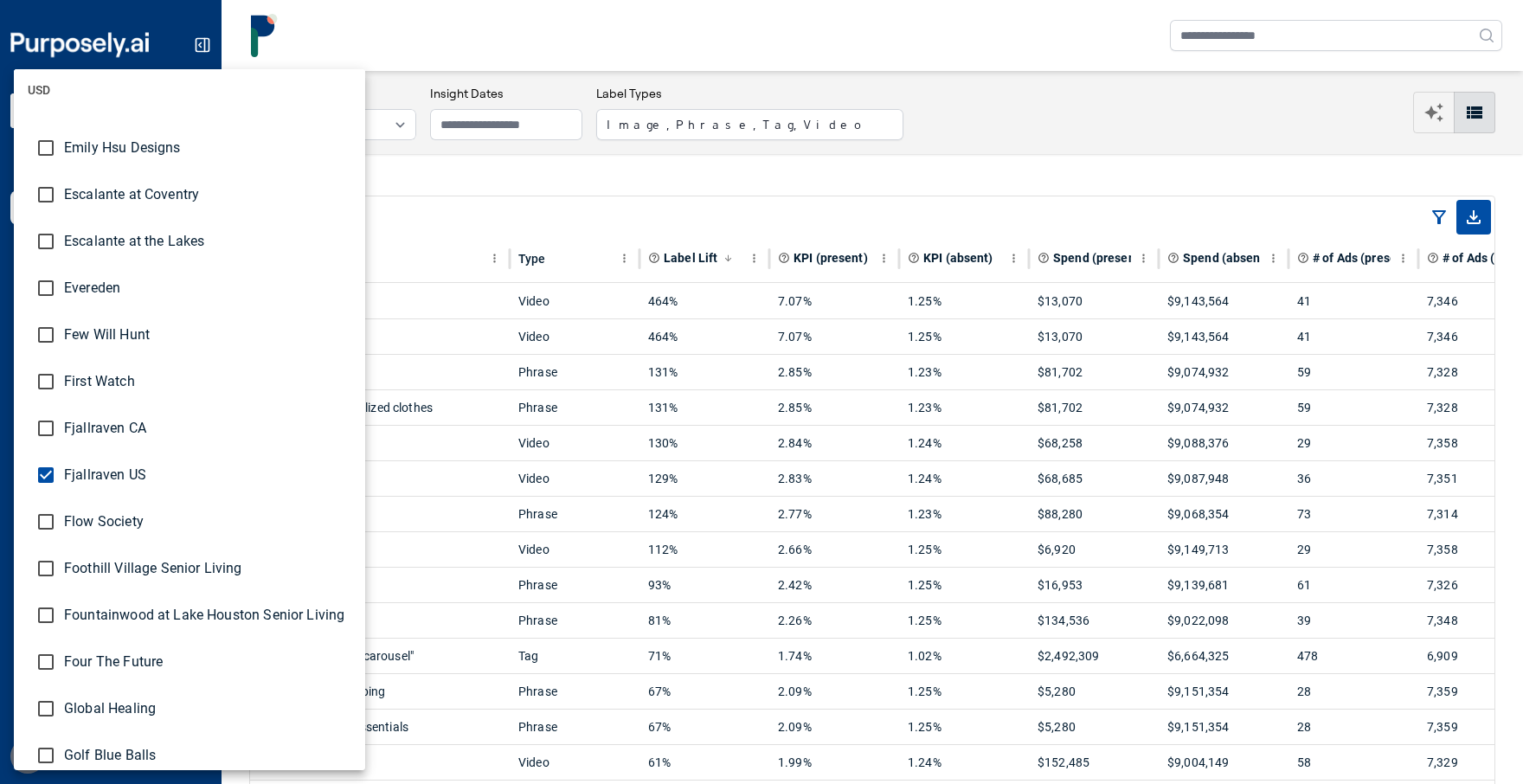 type on "**********" 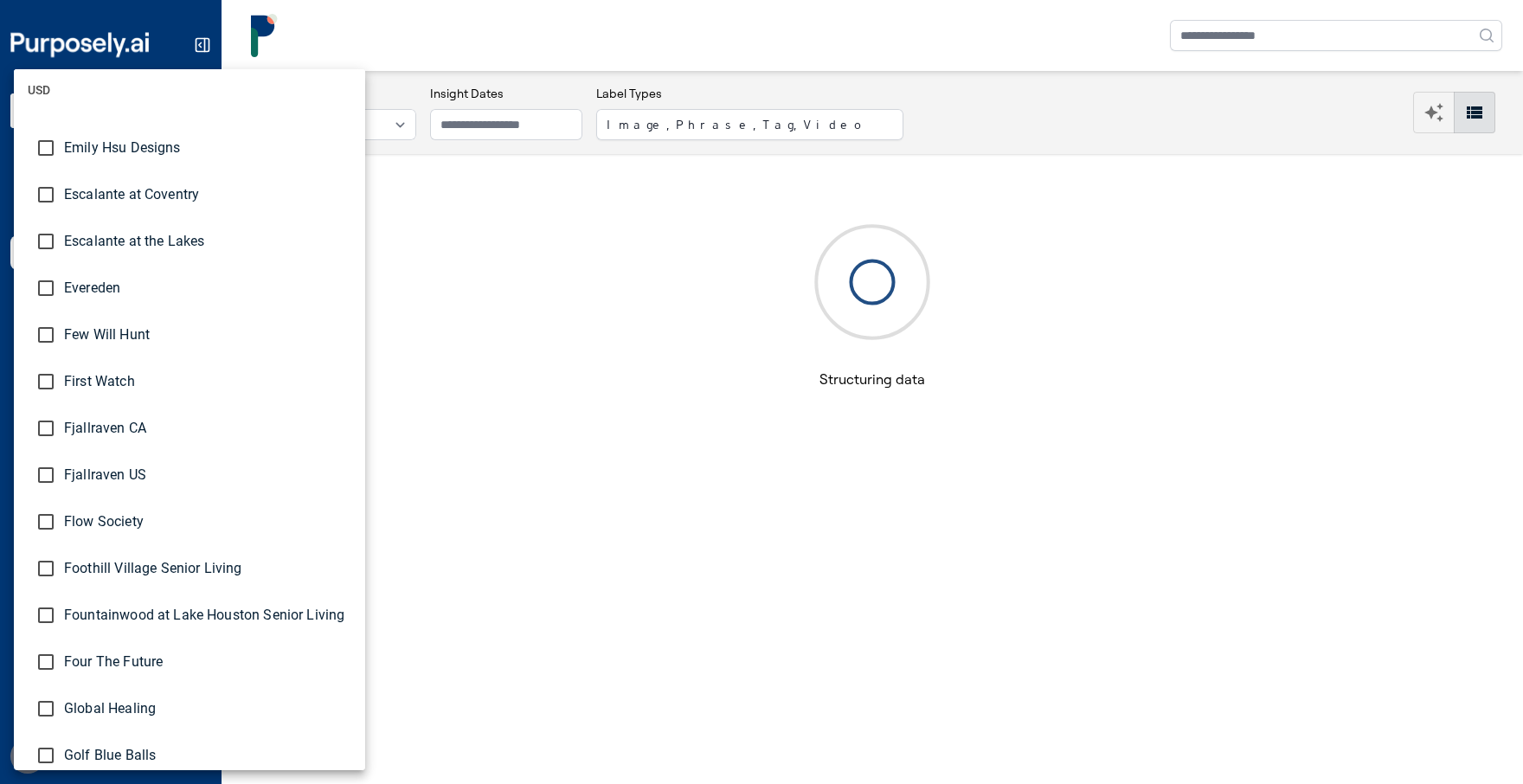 click at bounding box center (762, 392) 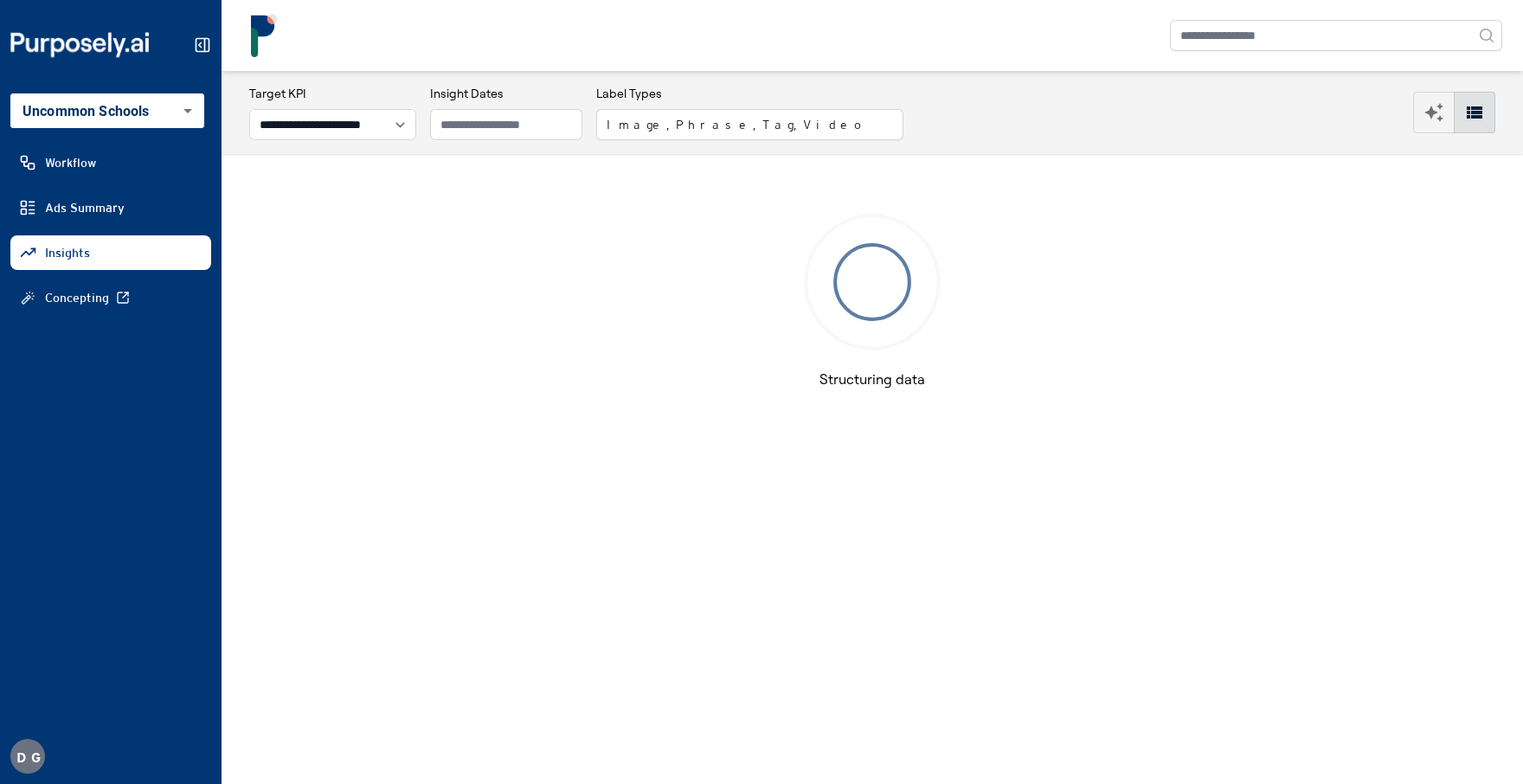 click on "Choose brand(s) within same currency CAD LP Luca Designs Maison Roseaux Peak Boys EUR Blvck Limited ELF USD 7Mesh Allara Senior Living Arrow Twenty Two Aspens at Fort Collins Austin Peay State University AZO Beachwood Baby Birthdate Co Blume BON Pergola Canyon Trails Senior Living Capstone at Station Camp Senior Living Capstone Centerra Senior Living Cedar Creek Retirement Chuck & Don's Click N Furnish Consumer Product Testing Covenant House International Culturelle Dakine Defender Cameras US Diane James Home DRT Motorsports Eagle Lights East Tennessee State University Elements Massage - DMM (Franchisee Spend) Elements Massage - NMF (Corporate Spend) Emily Hsu Designs Escalante at Coventry Escalante at the Lakes Evereden Few Will Hunt First Watch Fjallraven CA Fjallraven US Flow Society Foothill Village Senior Living Fountainwood at Lake Houston Senior Living Four The Future Global Healing Golf Blue Balls Headsweats Heartis Senior Living Holden Huk Infinite Defense INNBeauty Project Intro Co IRC Job Corps MA" at bounding box center [762, 392] 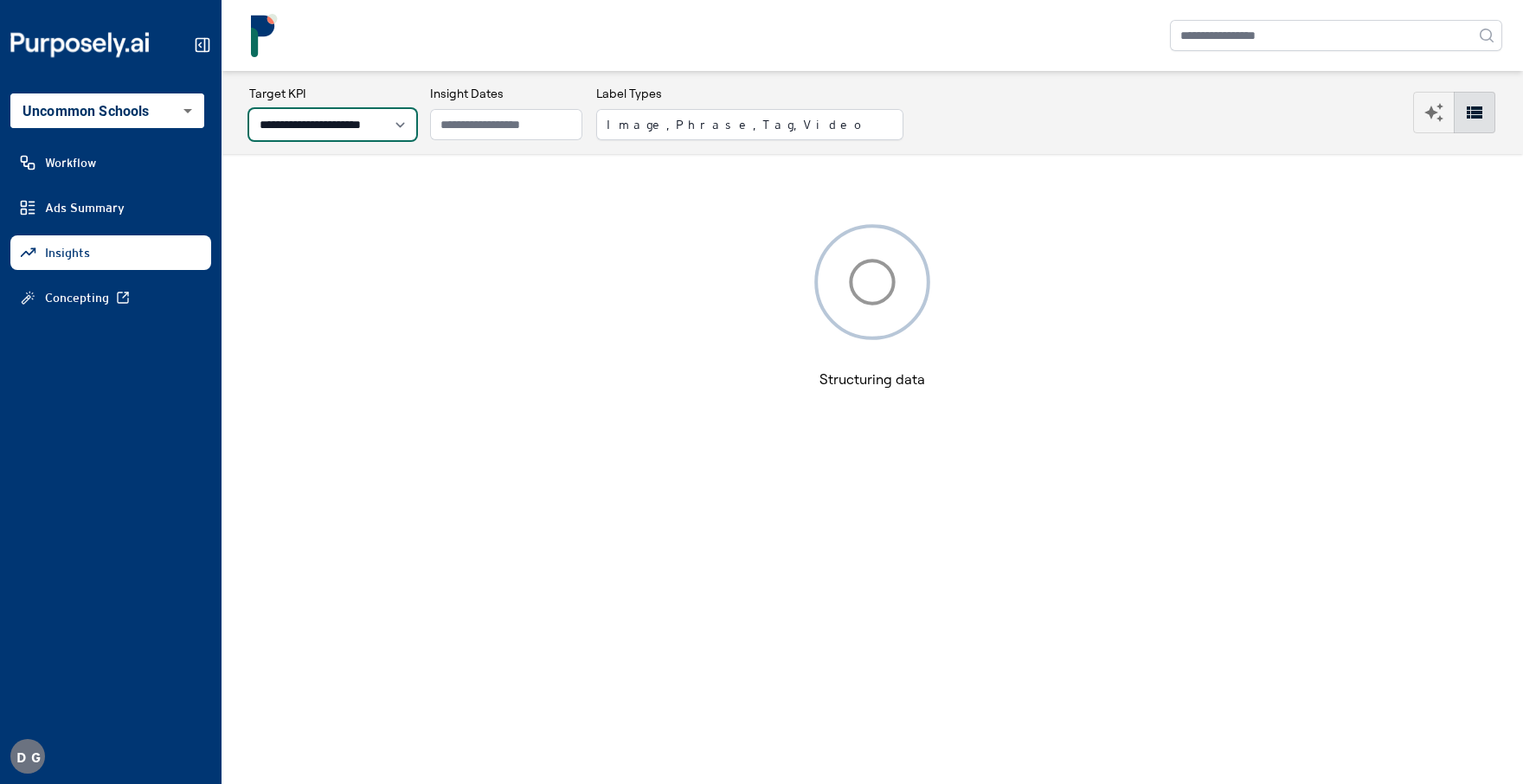 click on "**********" at bounding box center [332, 125] 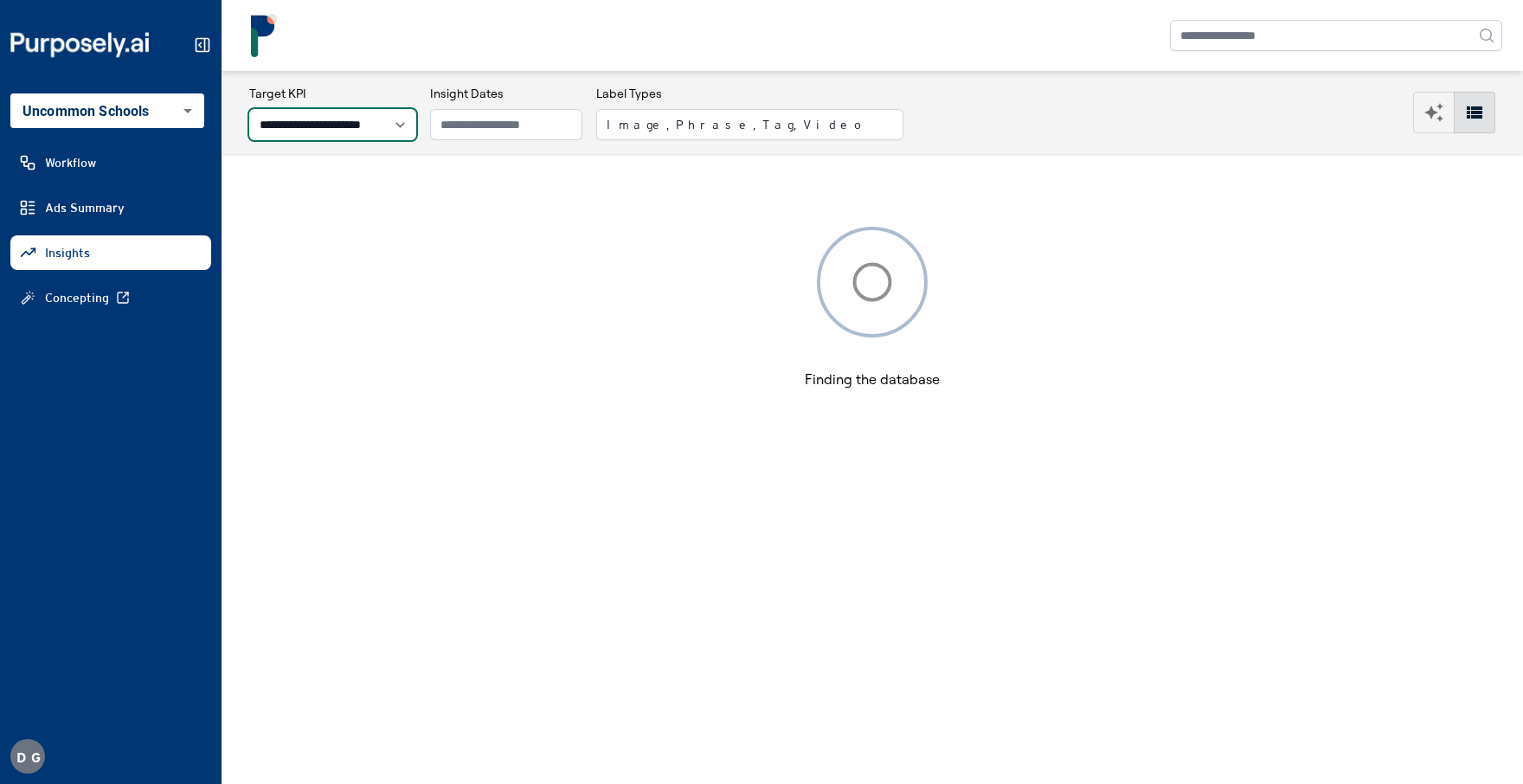click on "**********" at bounding box center (332, 125) 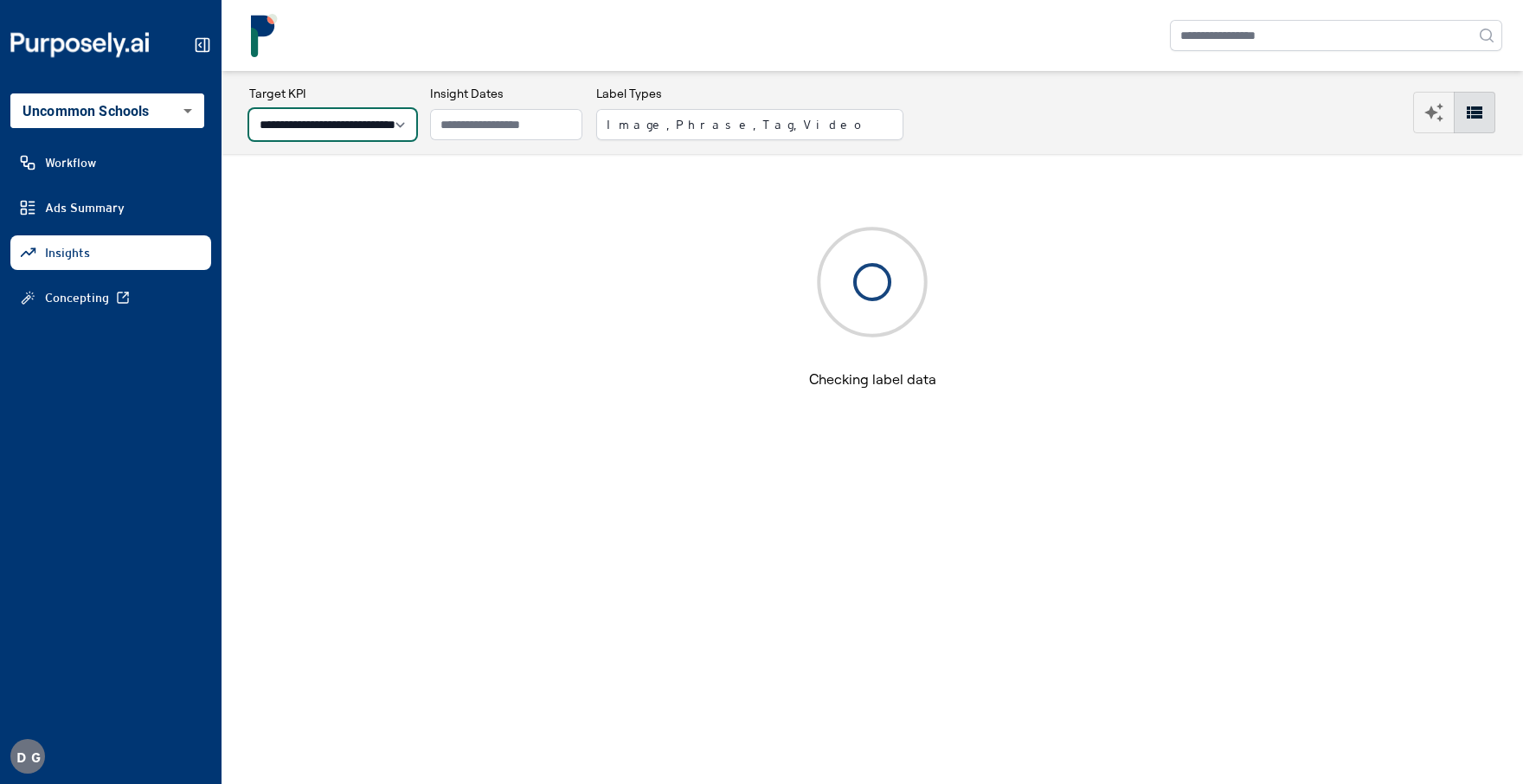 click on "**********" at bounding box center [332, 125] 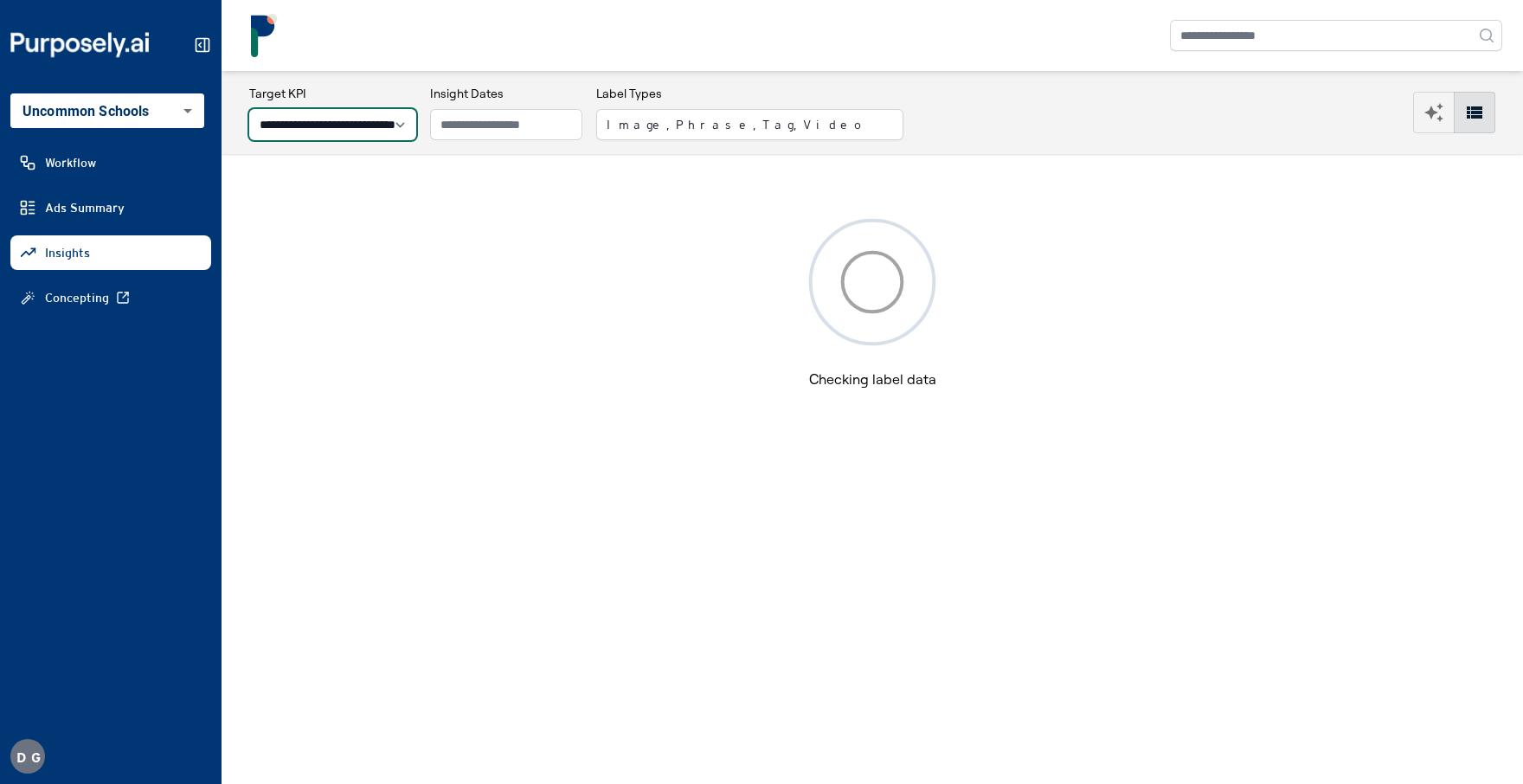select on "**********" 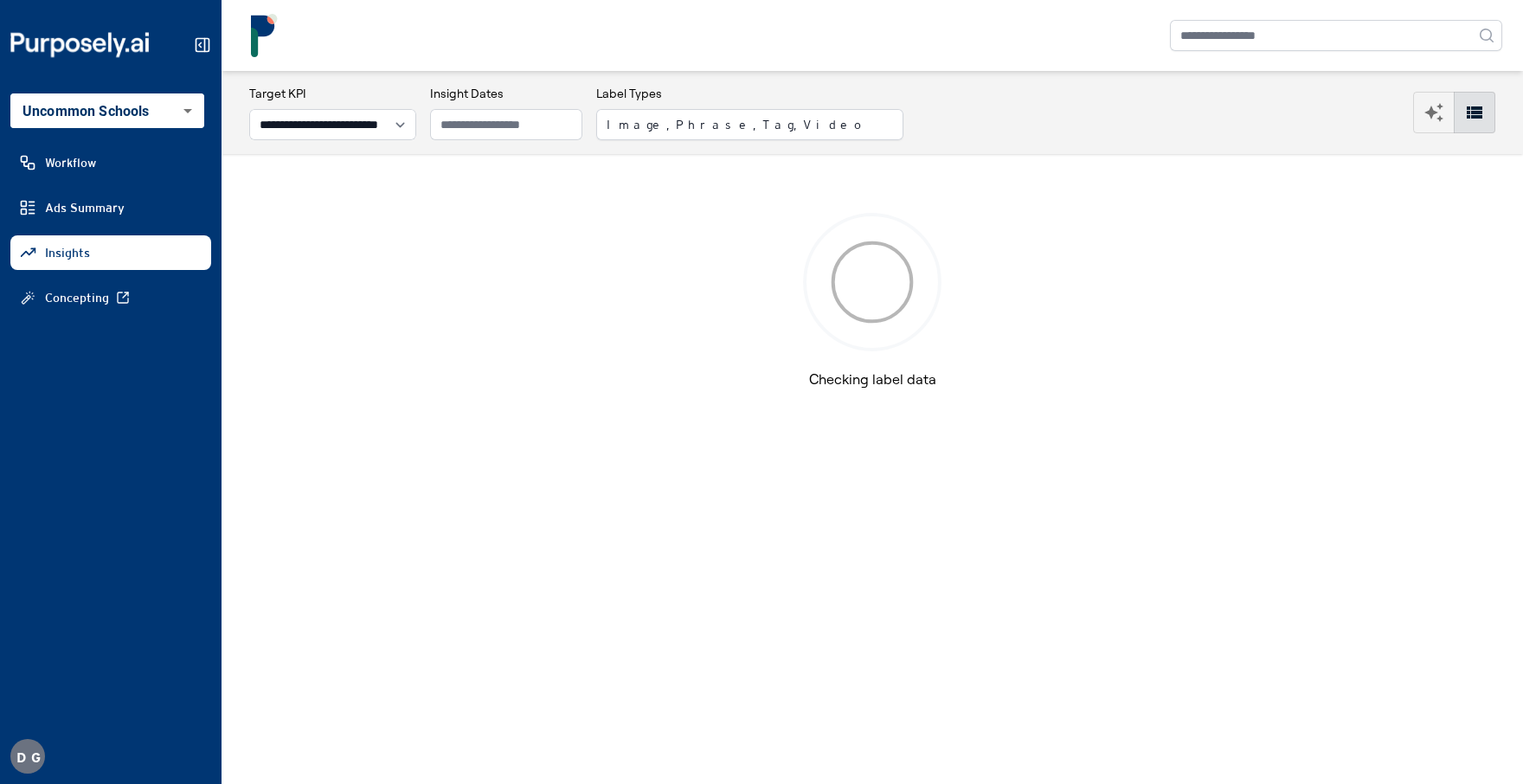 click at bounding box center [872, 35] 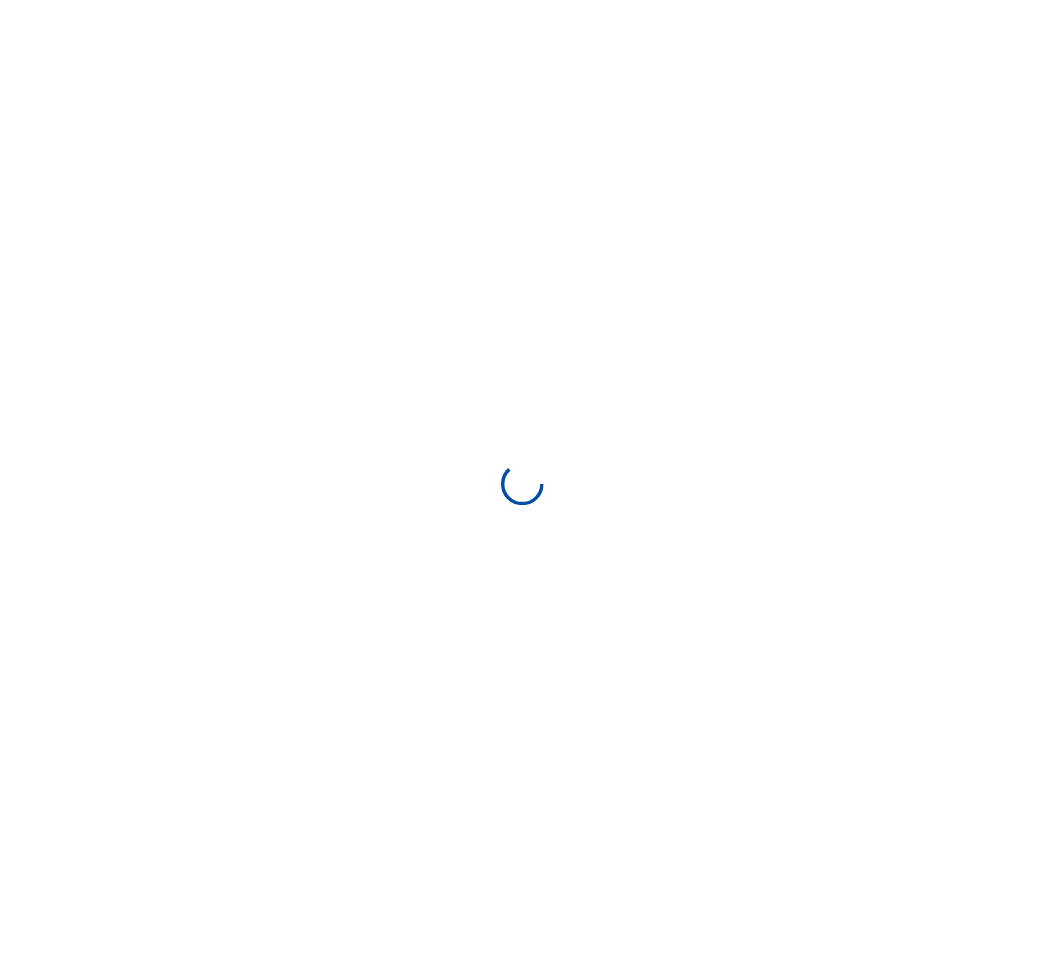 scroll, scrollTop: 0, scrollLeft: 0, axis: both 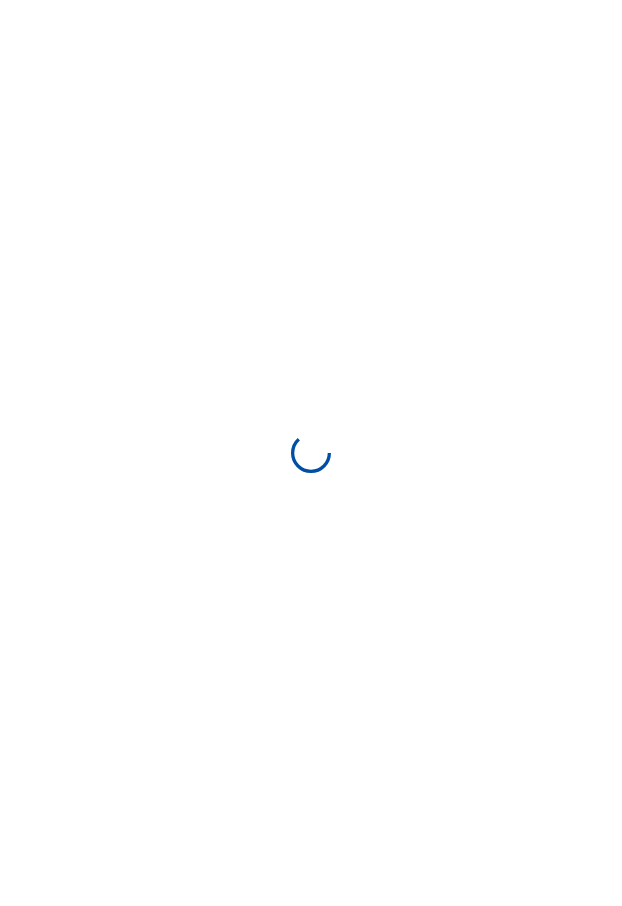 select on "**********" 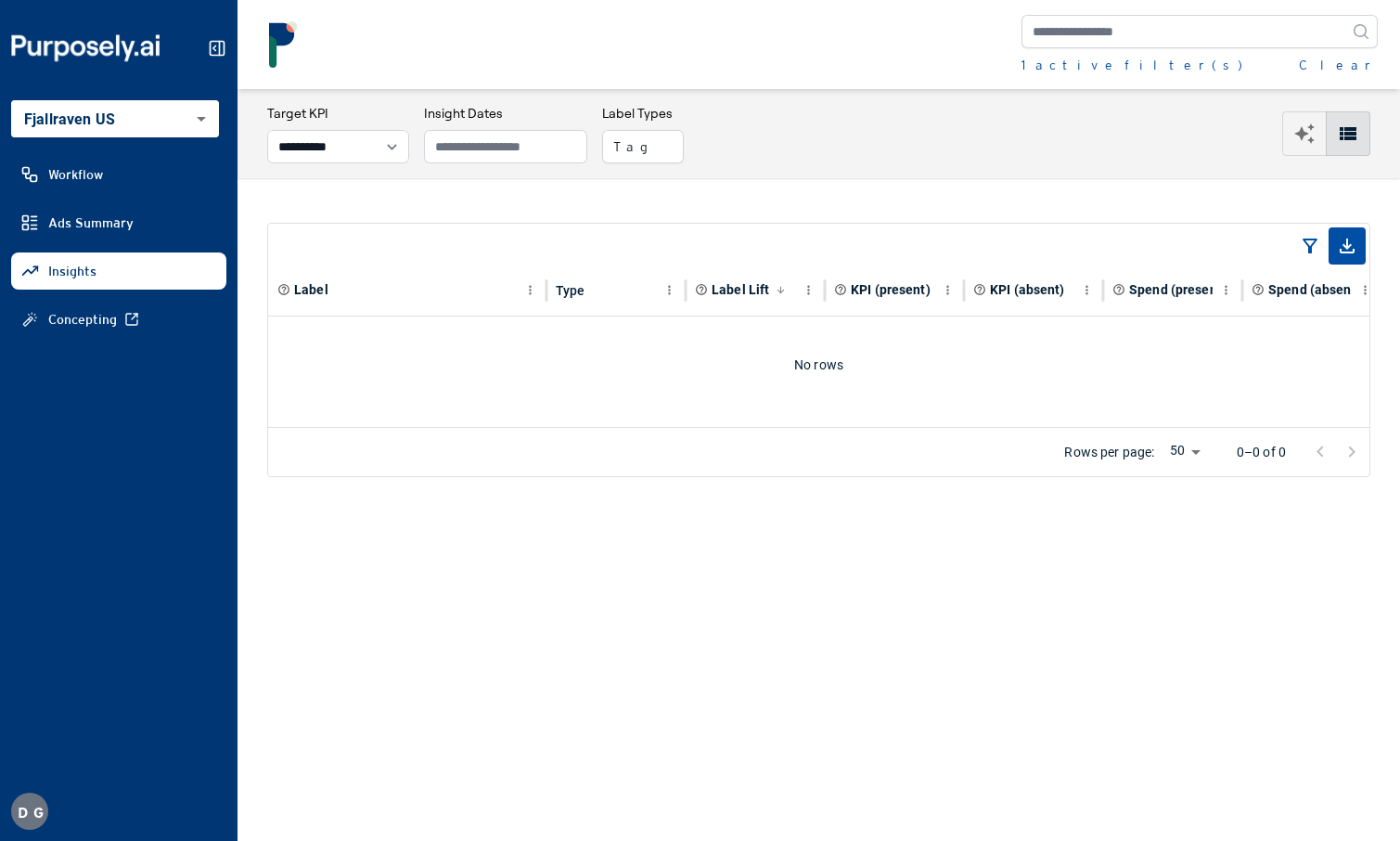 click on "1  active filter(s) Clear" at bounding box center (1200, 45) 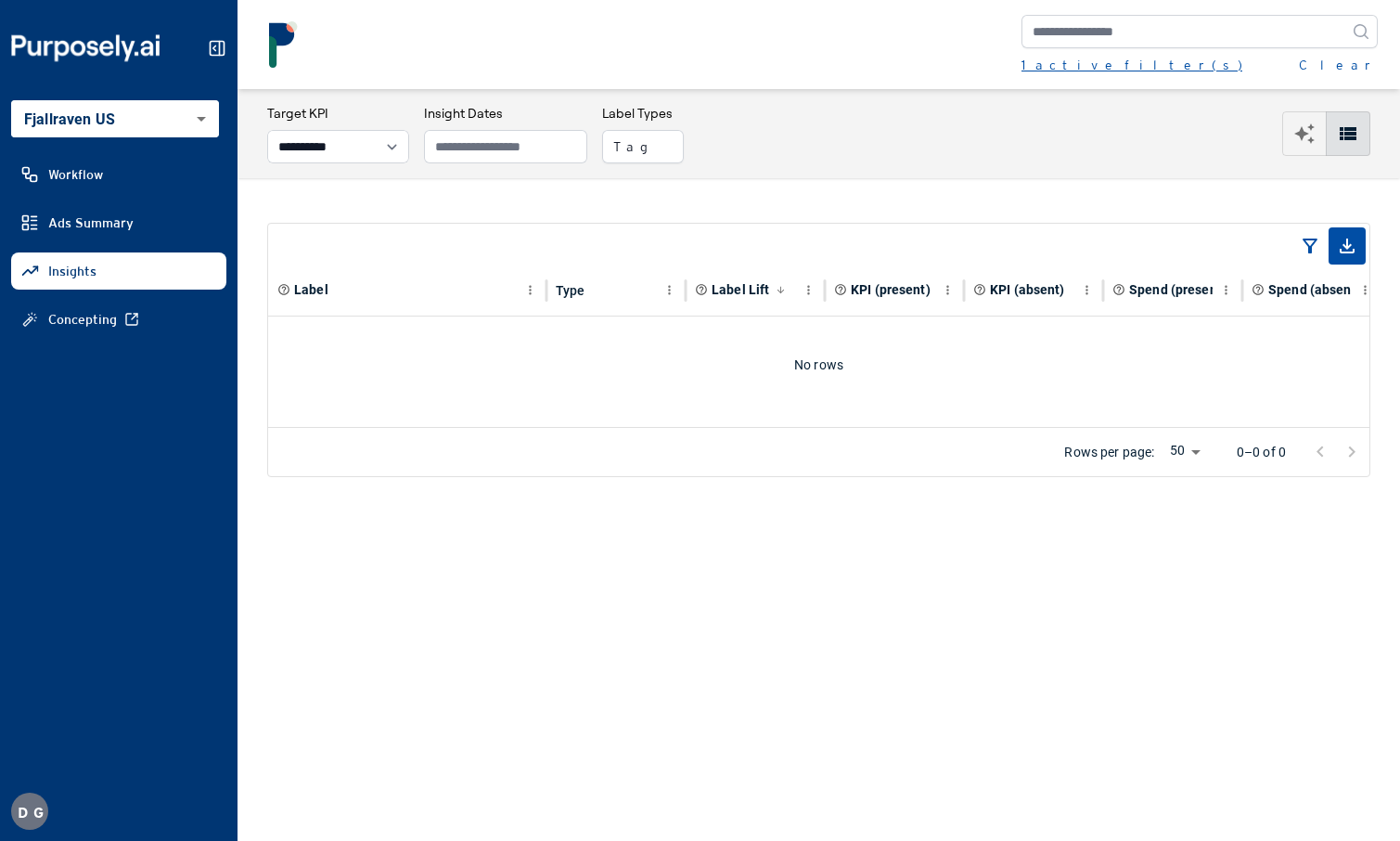 click on "1  active filter(s)" at bounding box center (1132, 65) 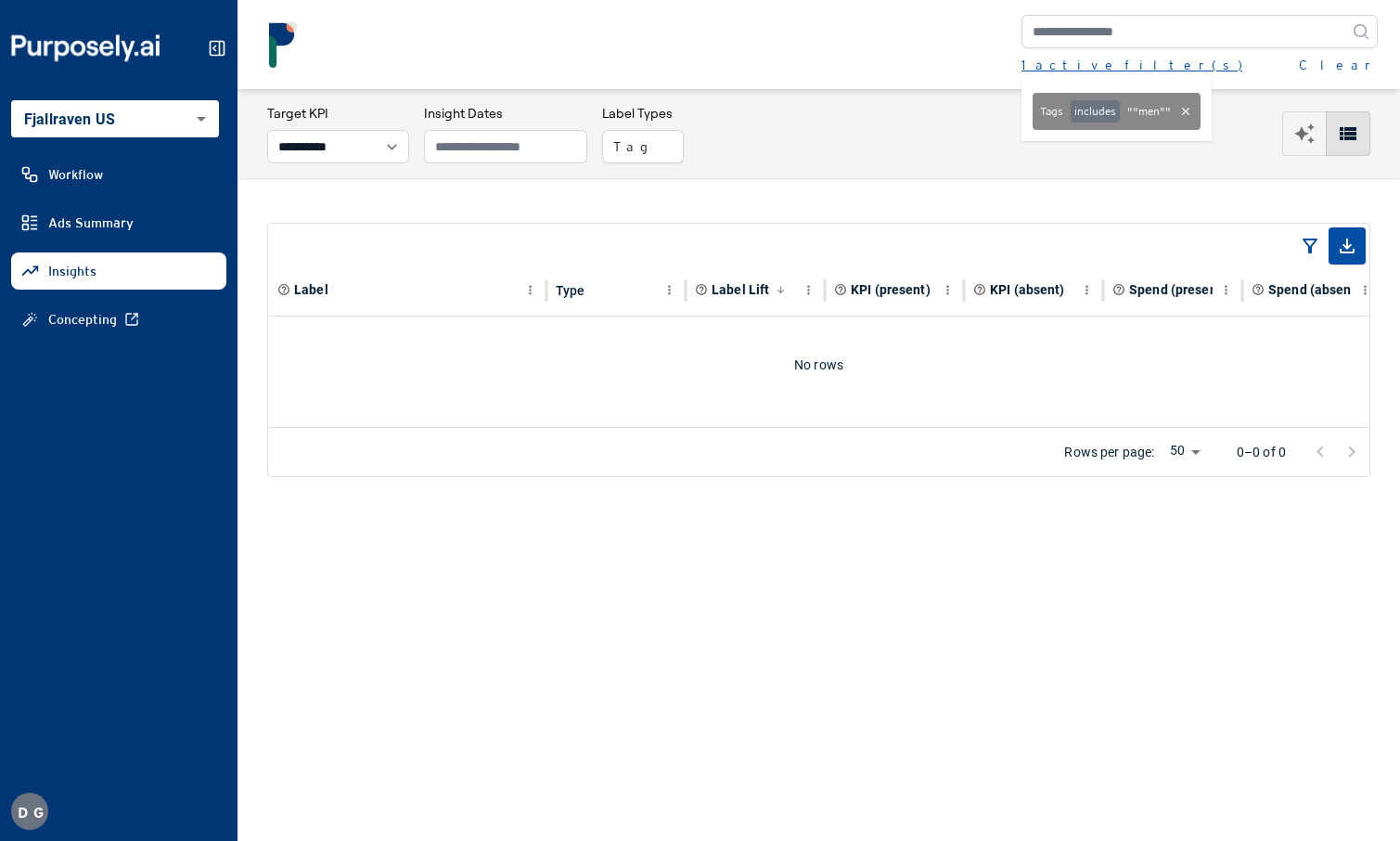 click on "1  active filter(s)" at bounding box center [1132, 65] 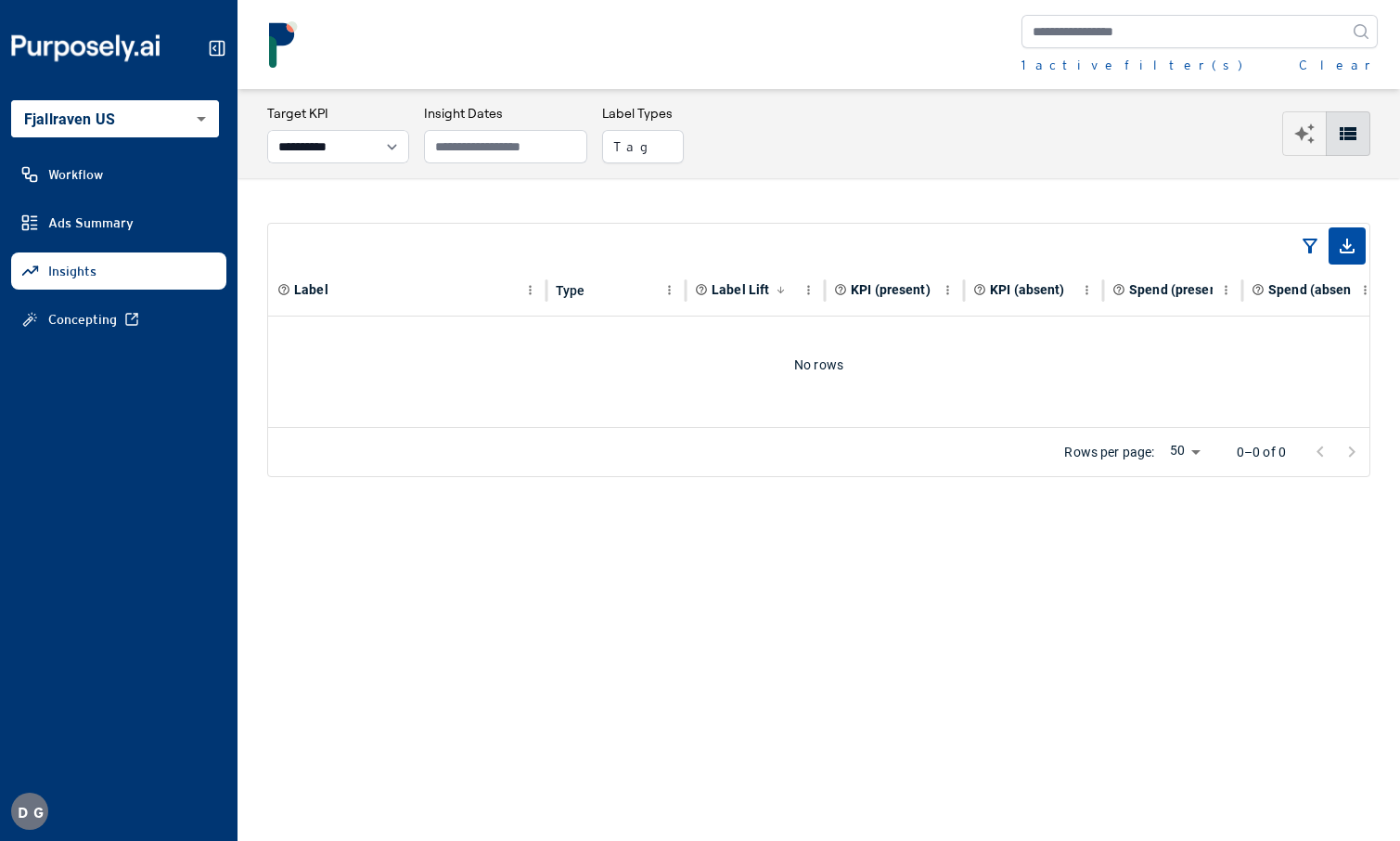 type 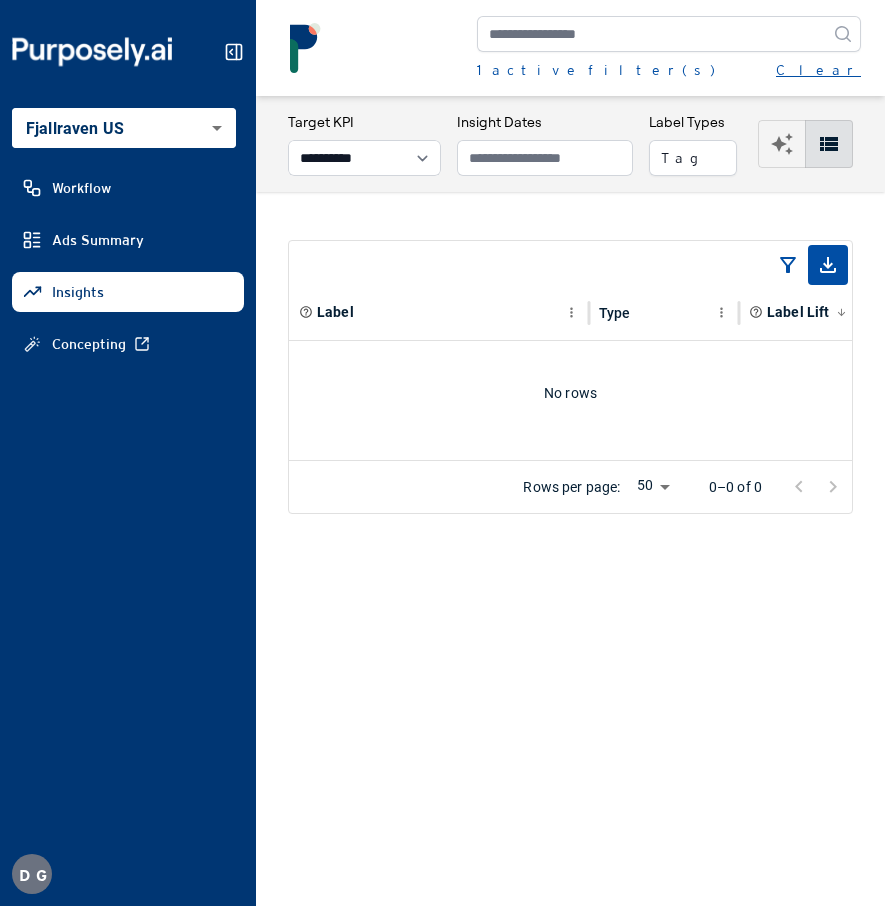 click on "Clear" at bounding box center (818, 70) 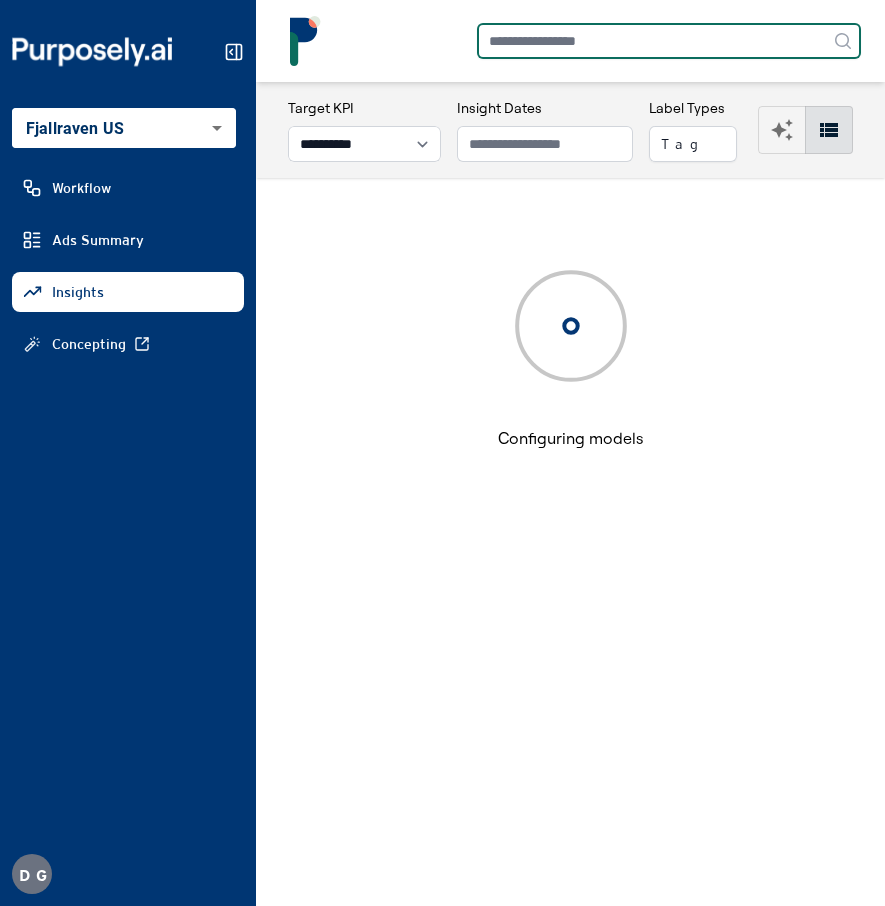 click at bounding box center (669, 41) 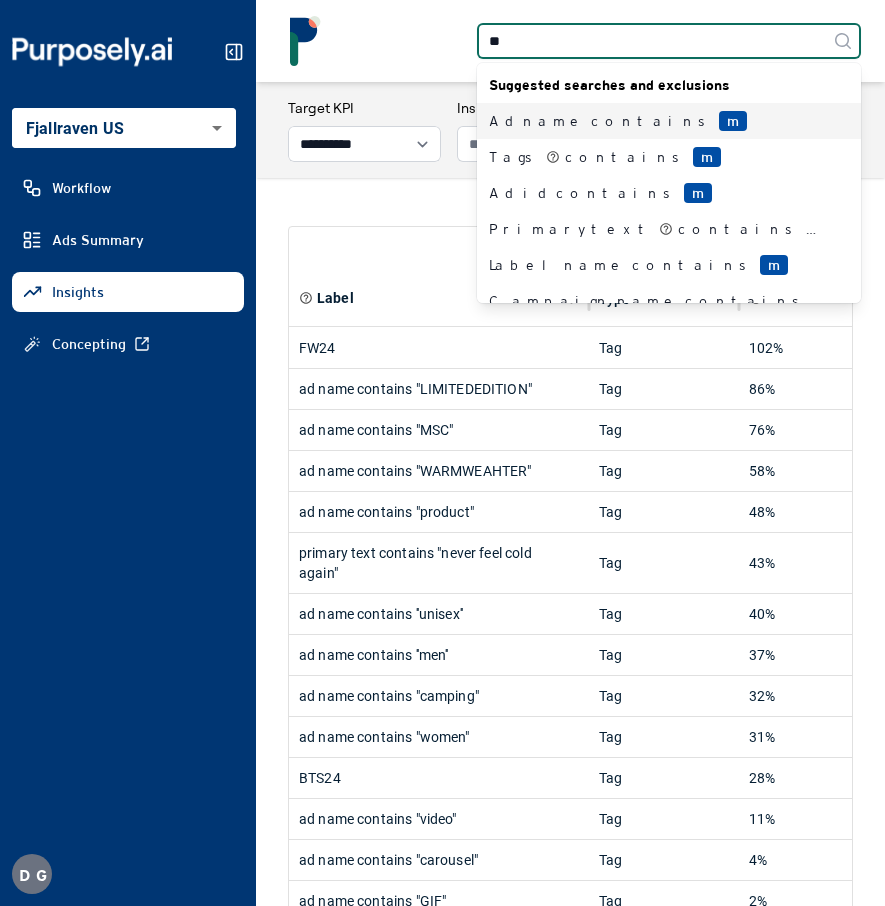 type on "***" 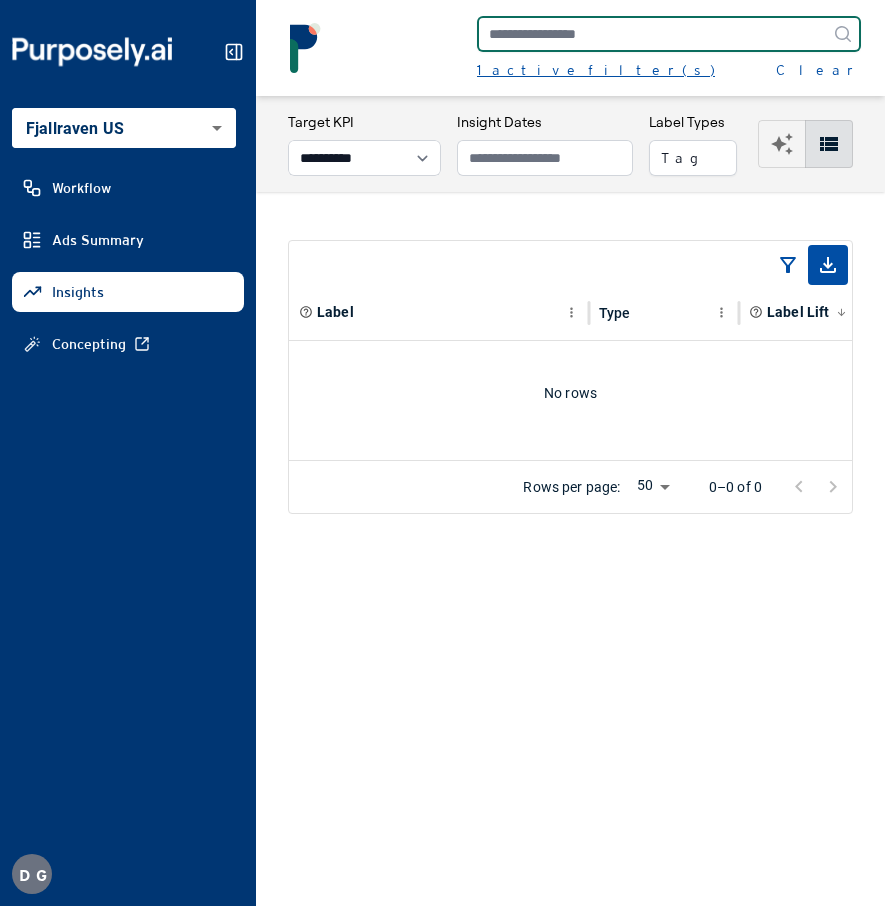 click on "1  active filter(s)" at bounding box center (596, 70) 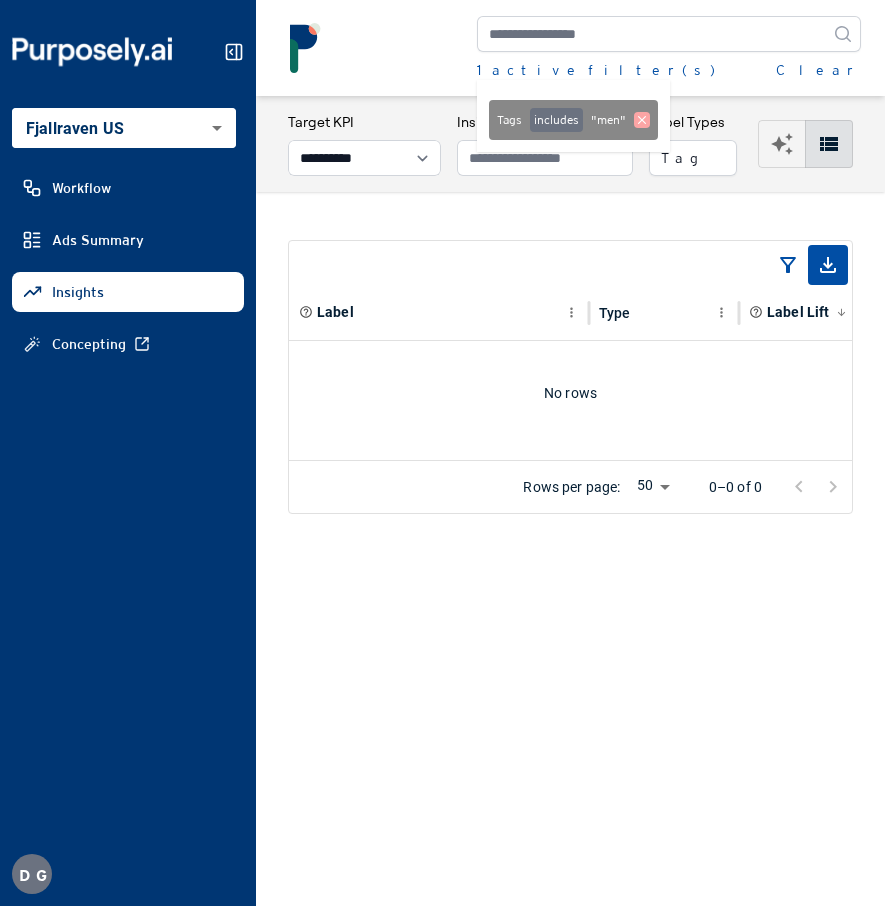 click 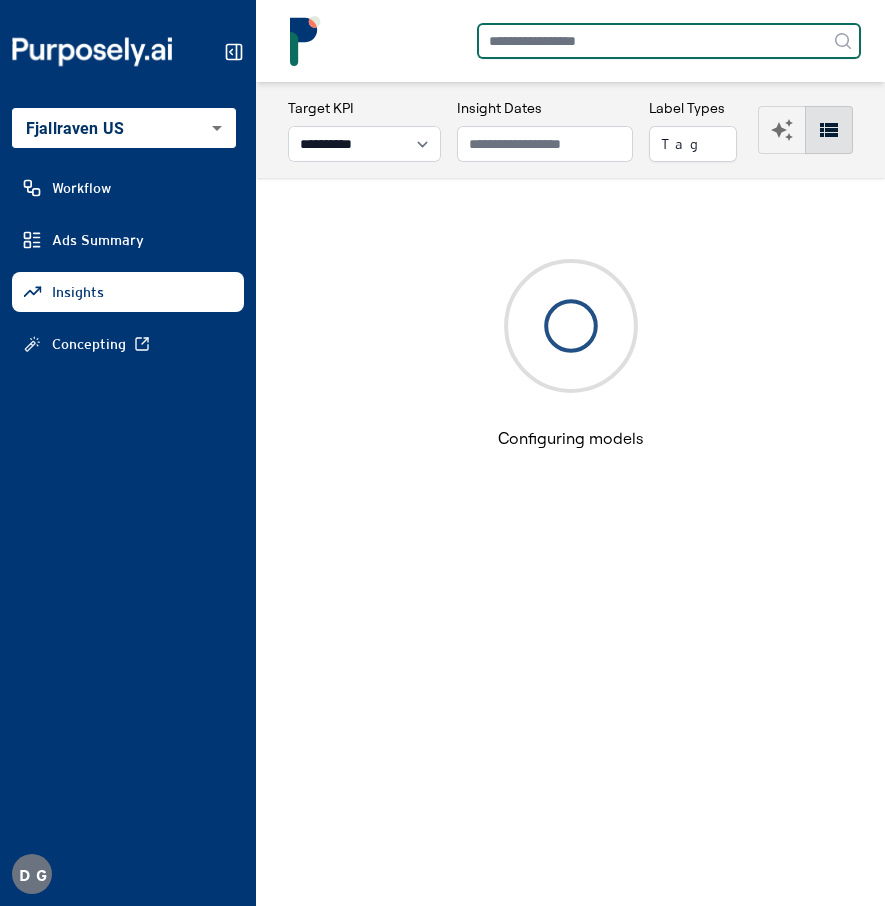 click at bounding box center (669, 41) 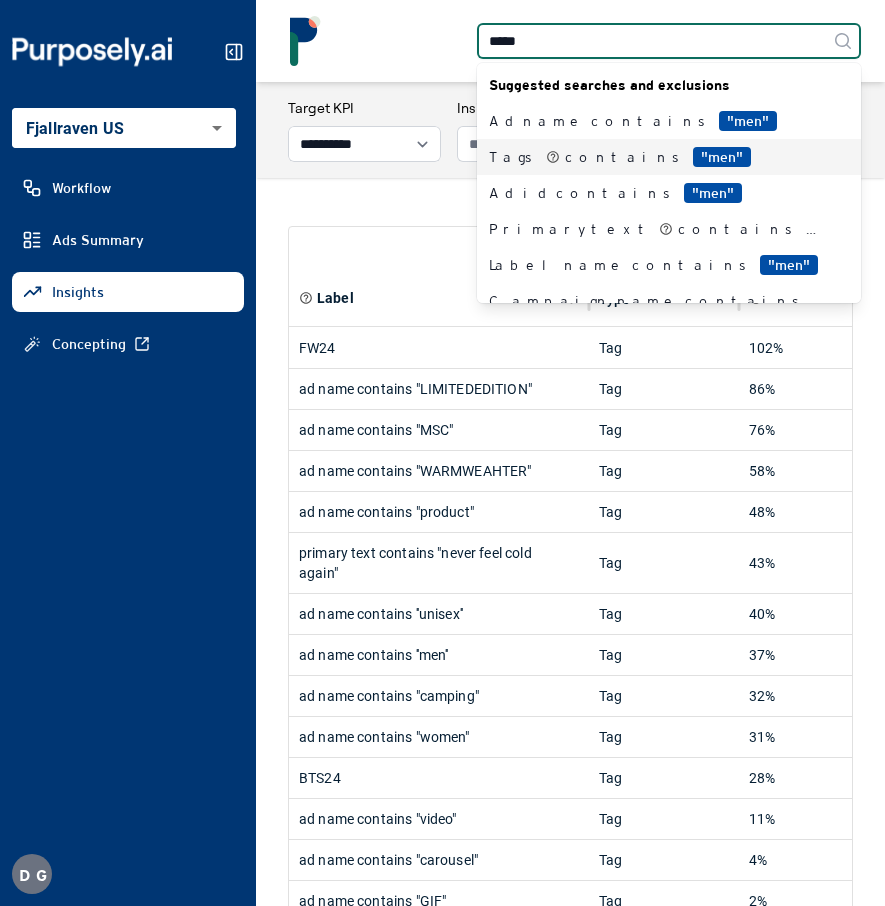 type on "*****" 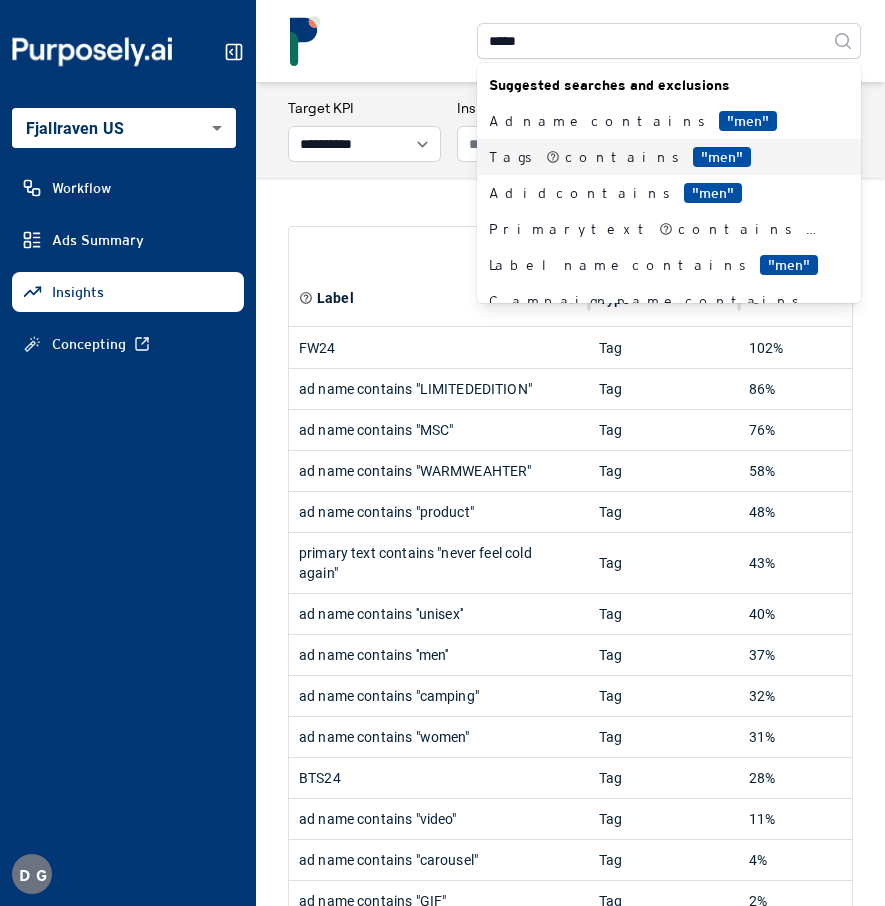 click on "Tags     contains   "men"" at bounding box center (657, 157) 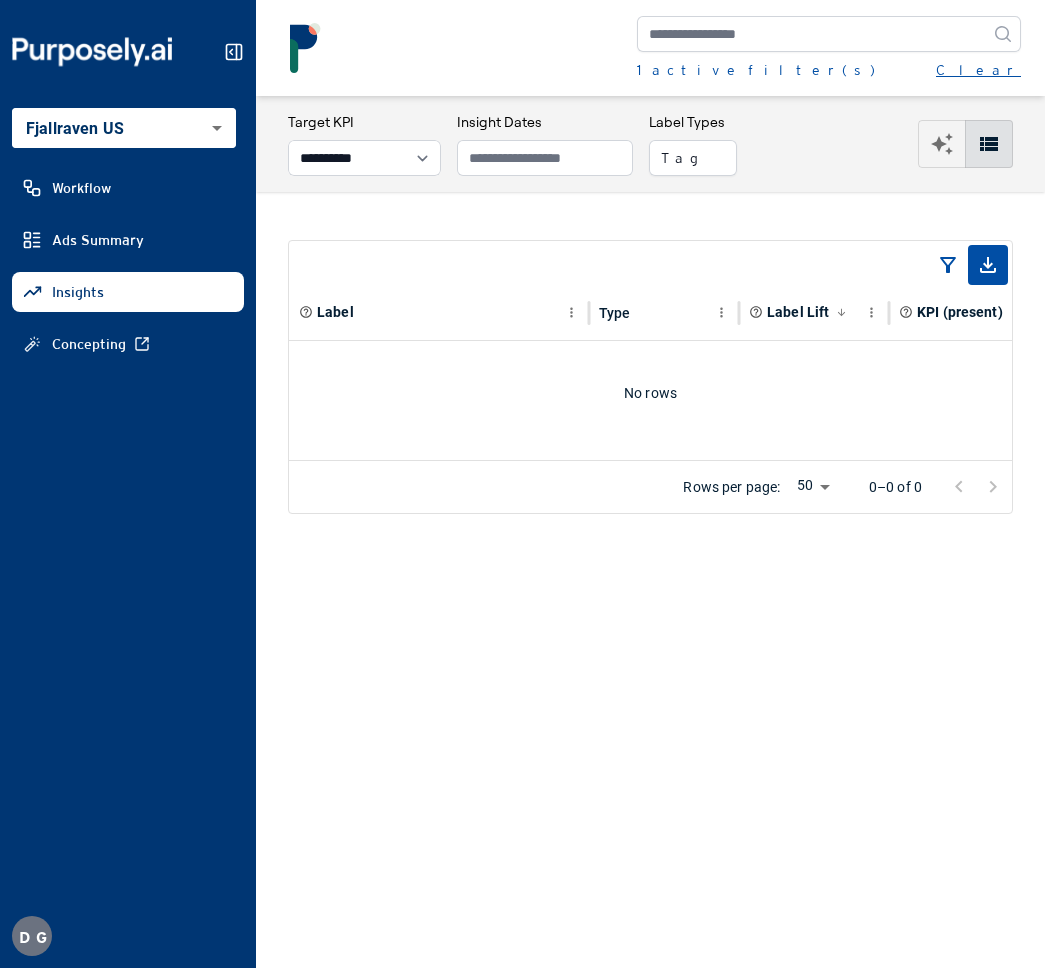 click on "Clear" at bounding box center [978, 70] 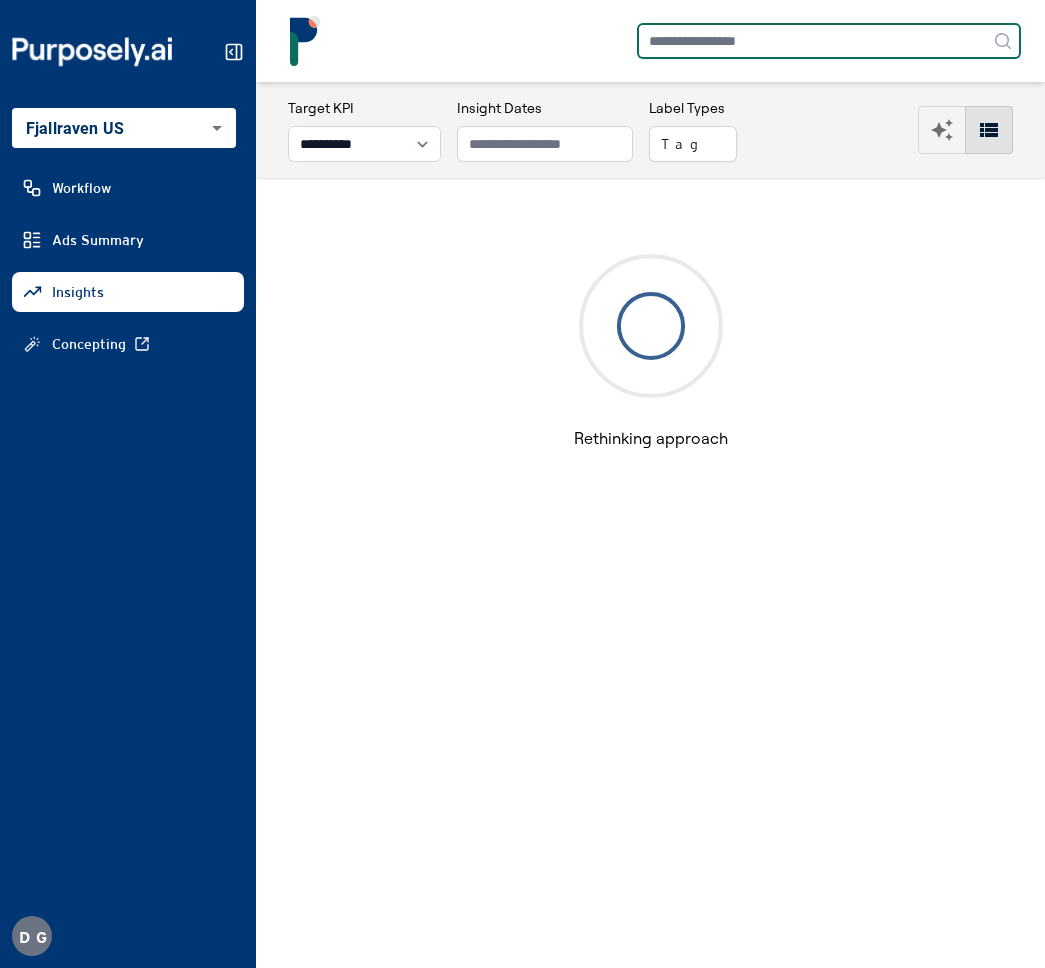 click at bounding box center [829, 41] 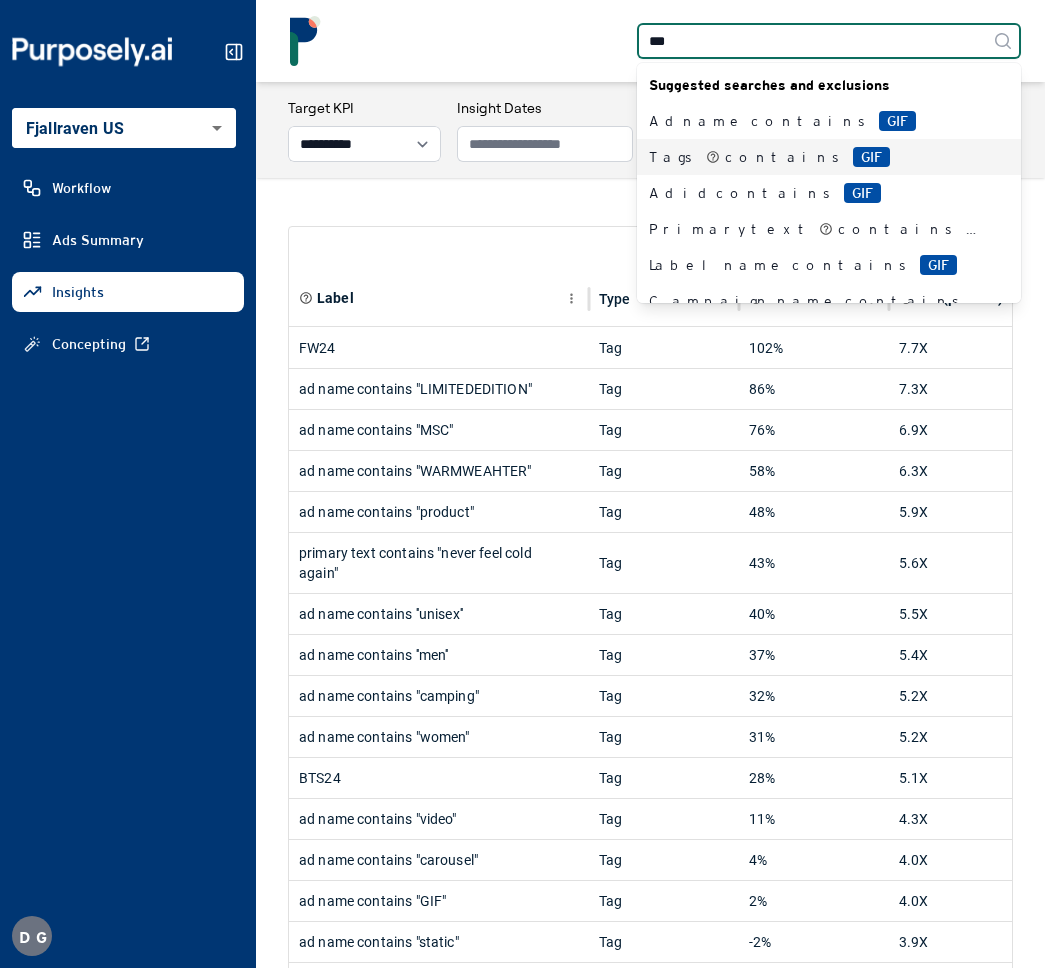 type on "***" 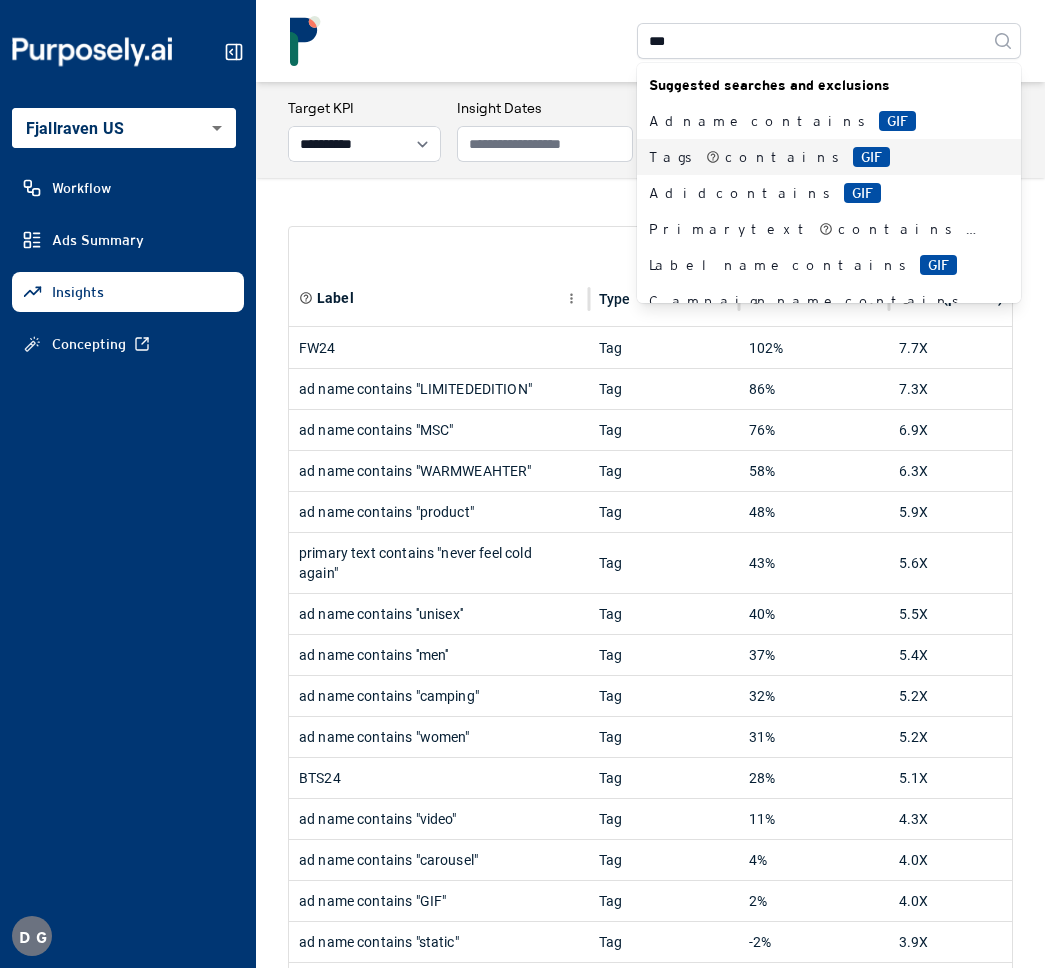 click on "Tags     contains   GIF" at bounding box center (817, 157) 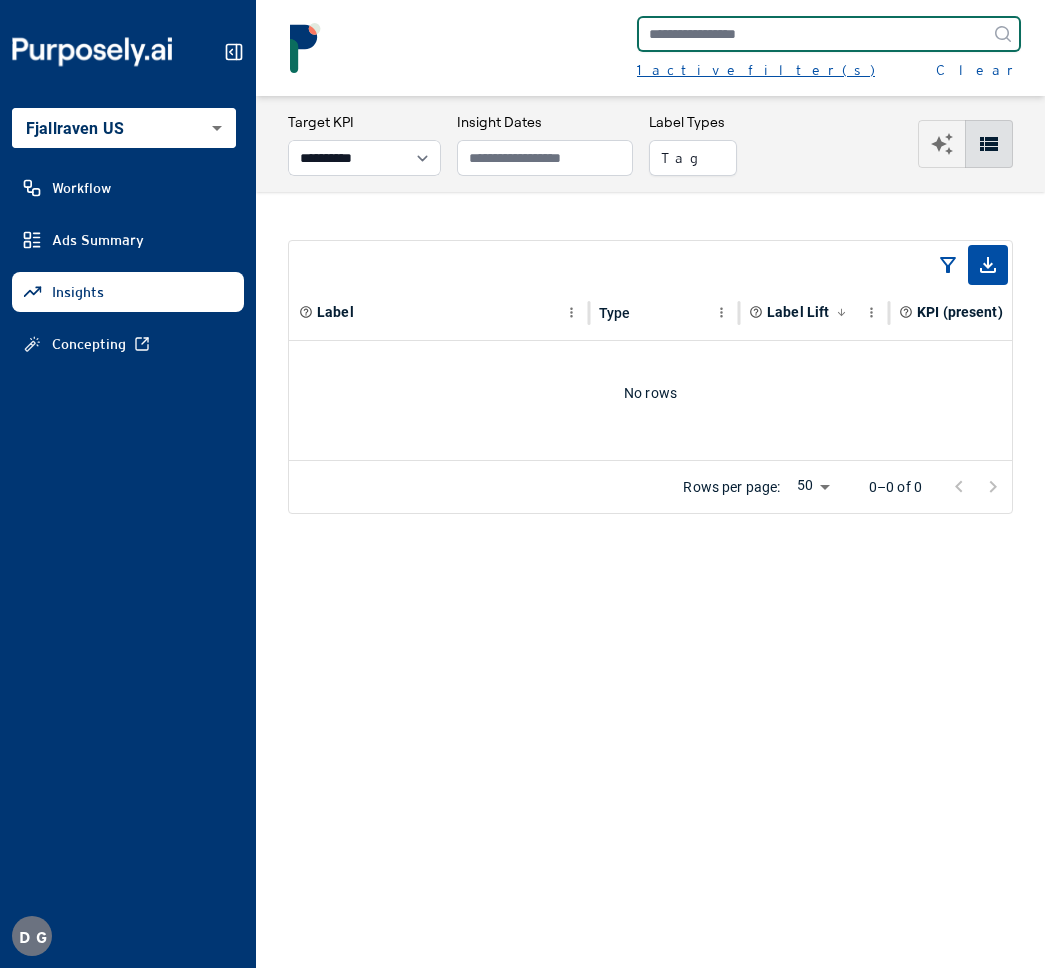 click on "1  active filter(s)" at bounding box center (756, 70) 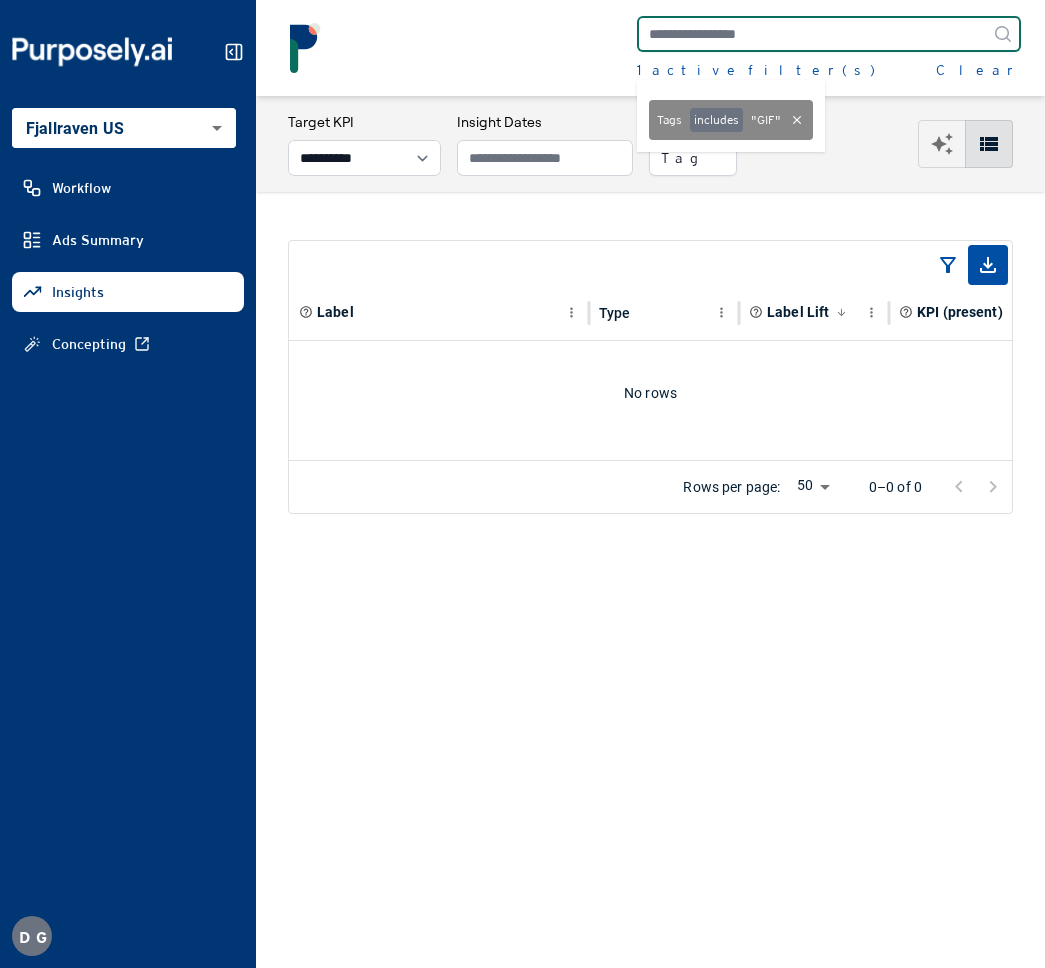 click at bounding box center (829, 34) 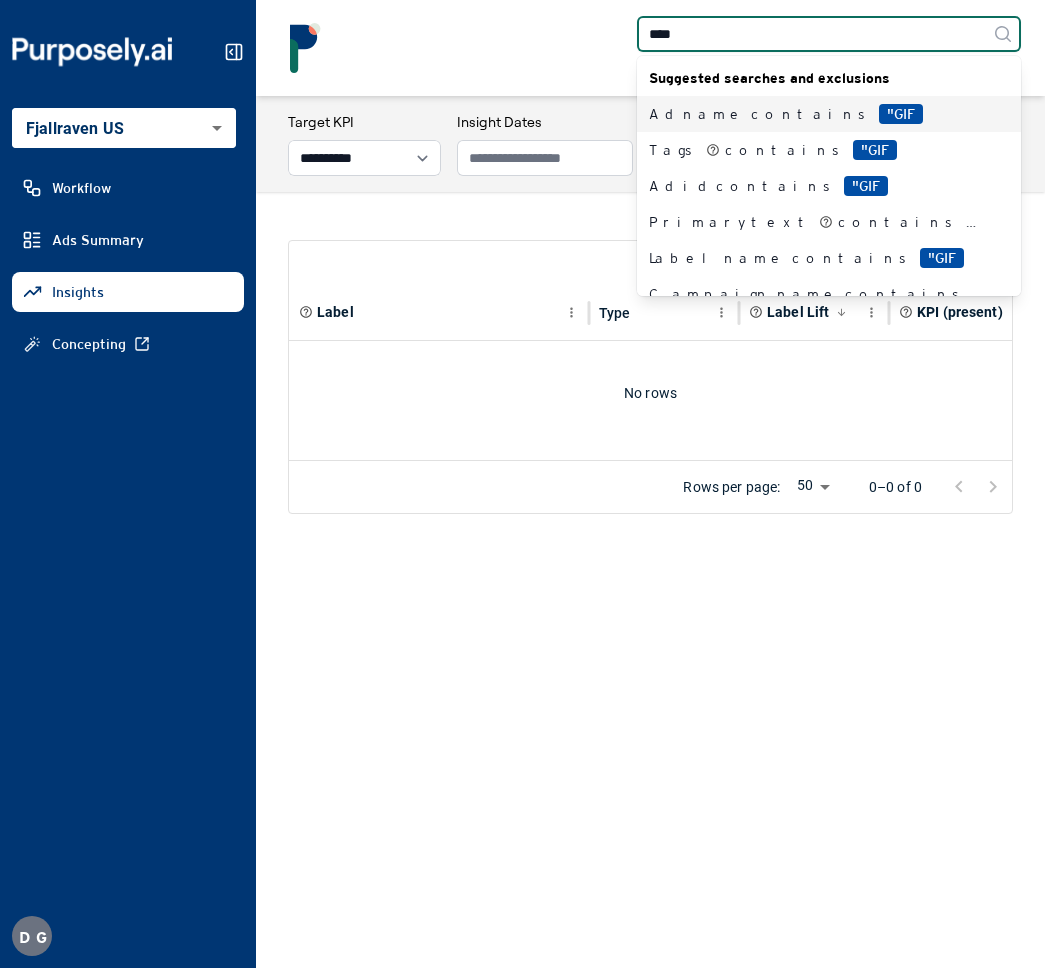 type on "*****" 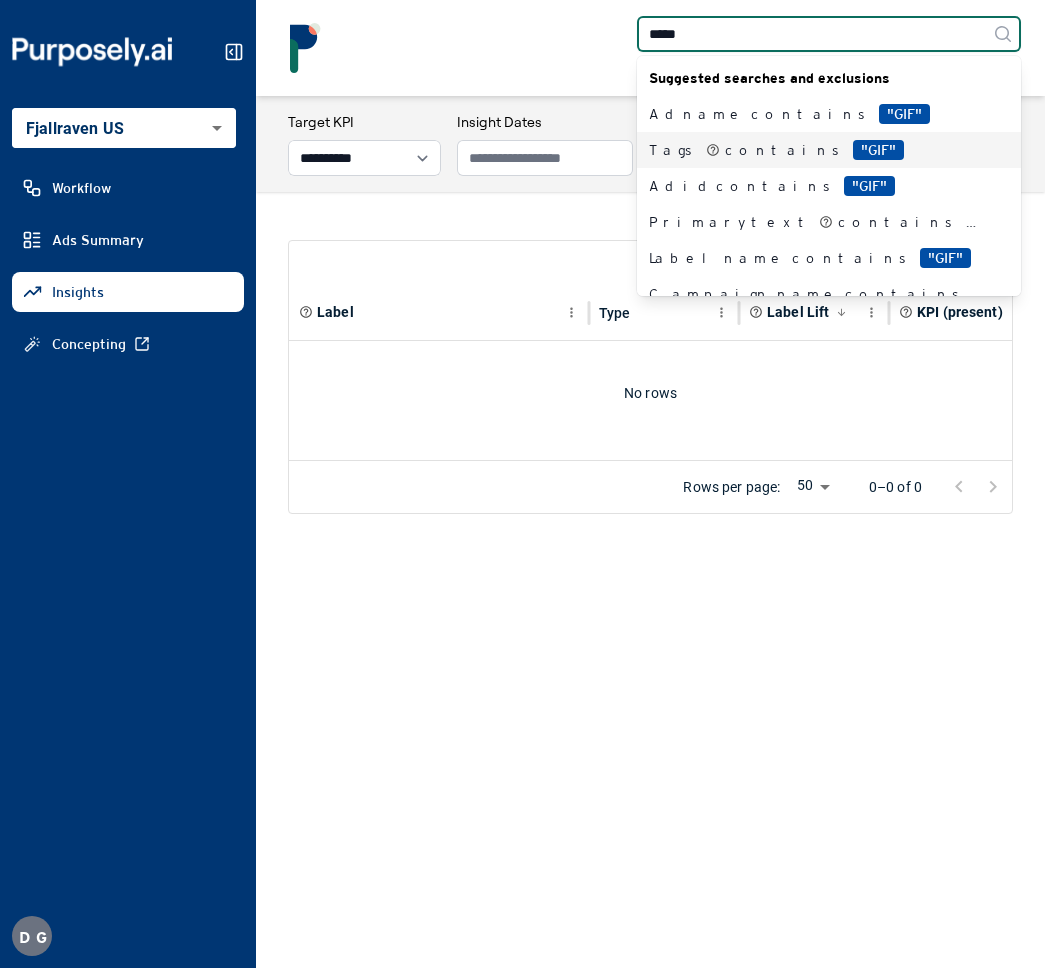 type 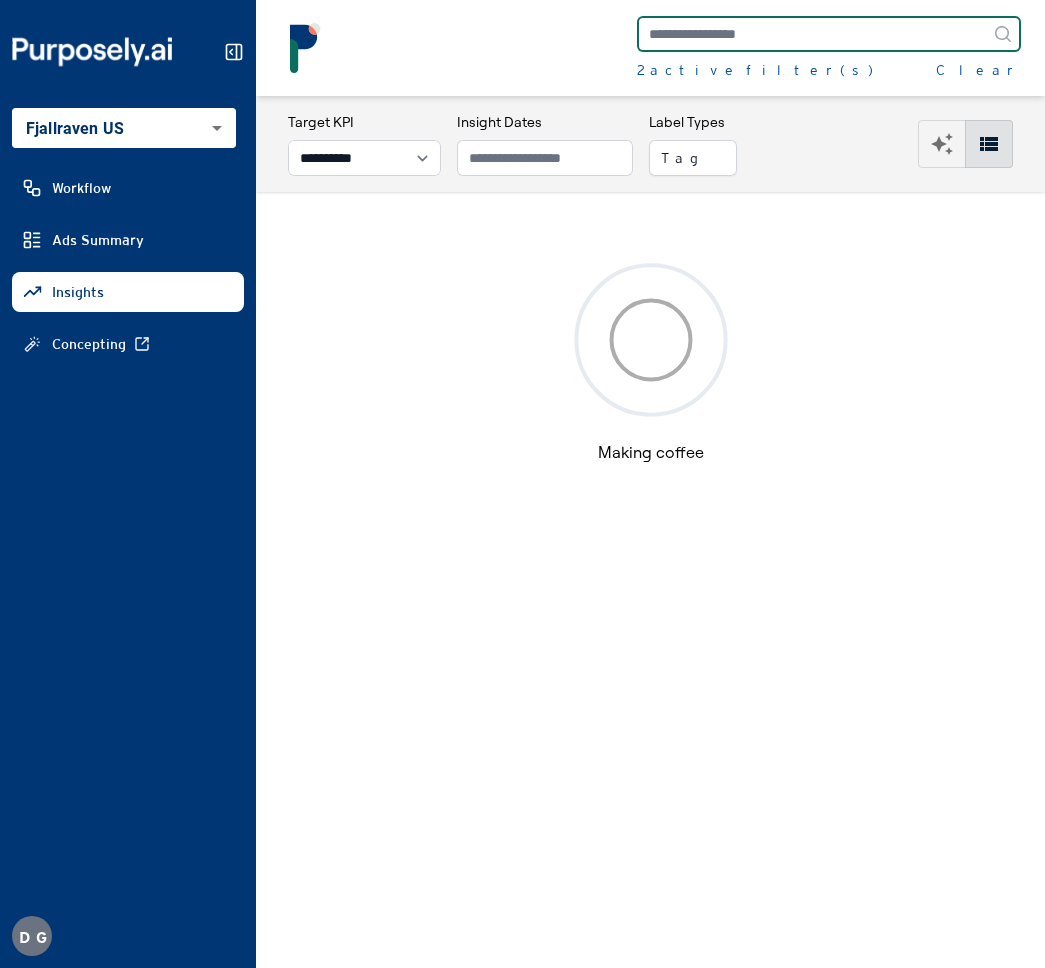 click at bounding box center (829, 34) 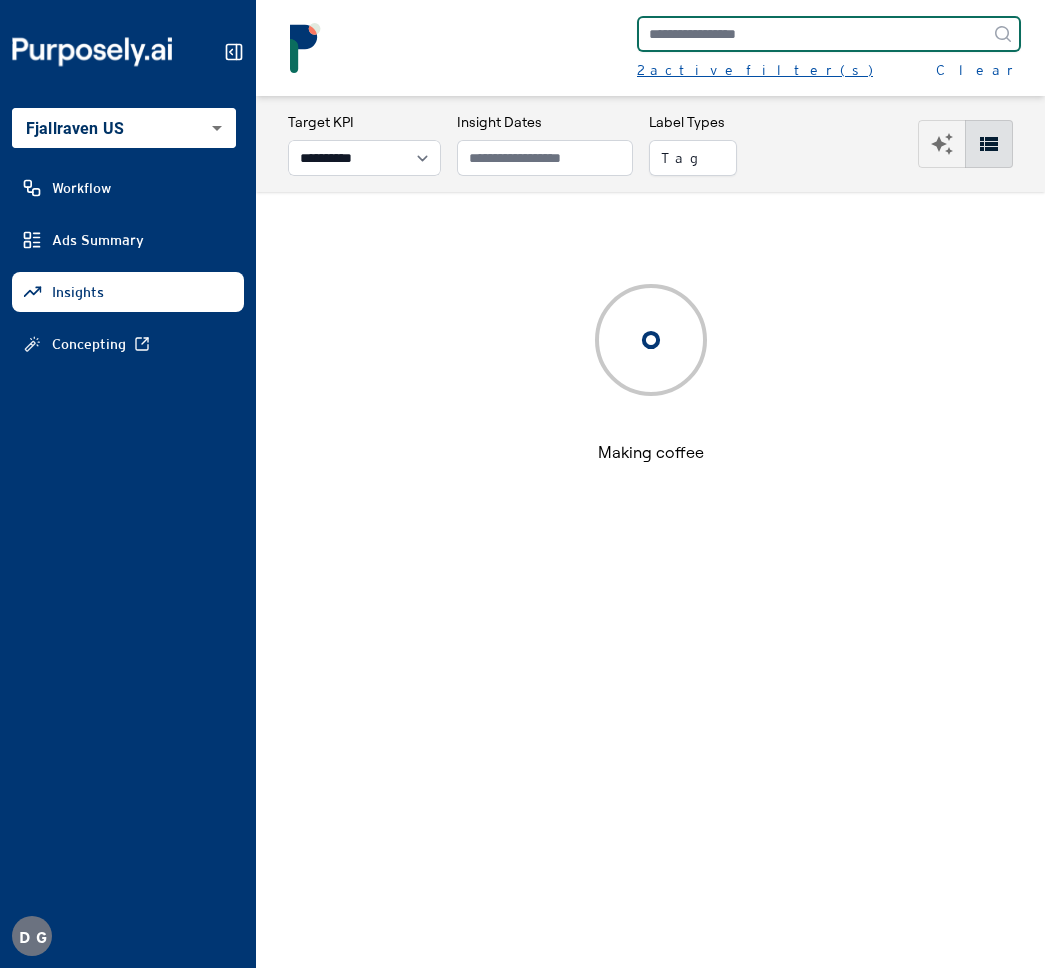 click on "2  active filter(s)" at bounding box center (755, 70) 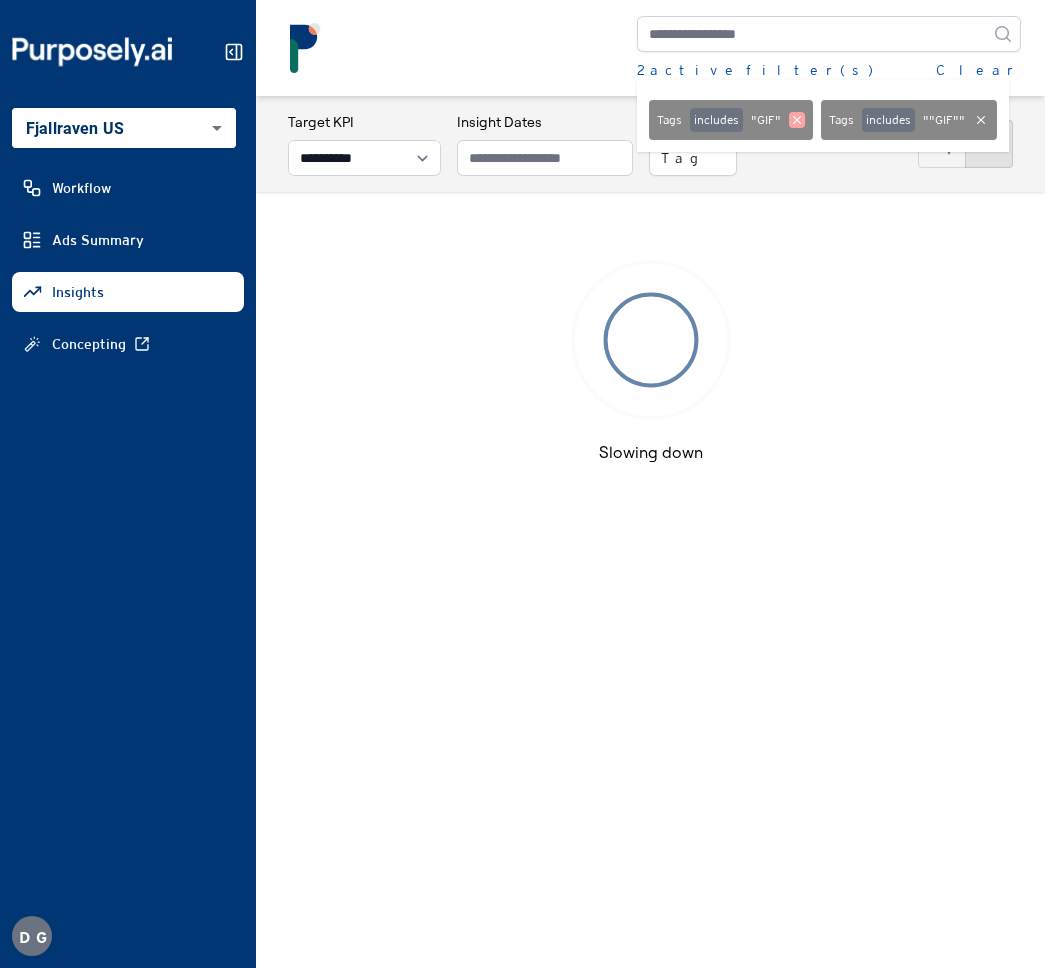 click 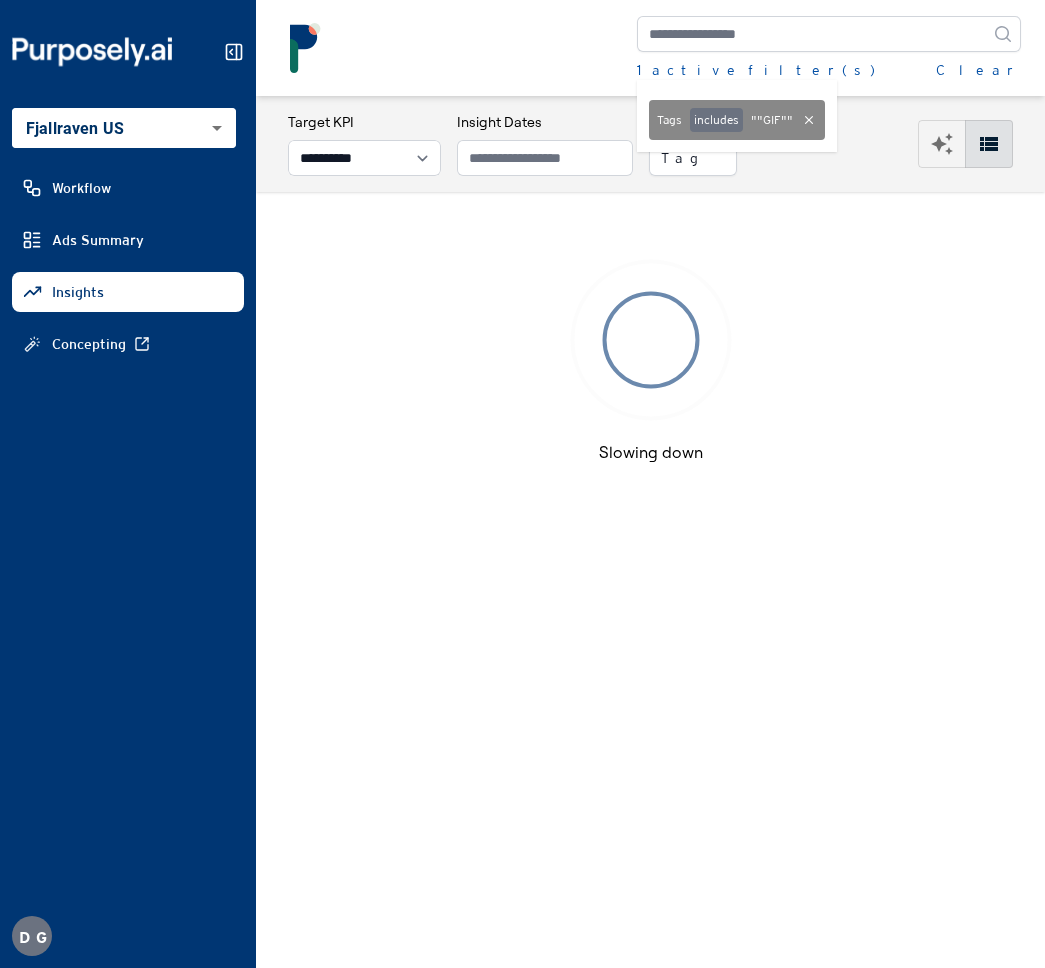click on "Tags includes " "GIF" "" at bounding box center (737, 116) 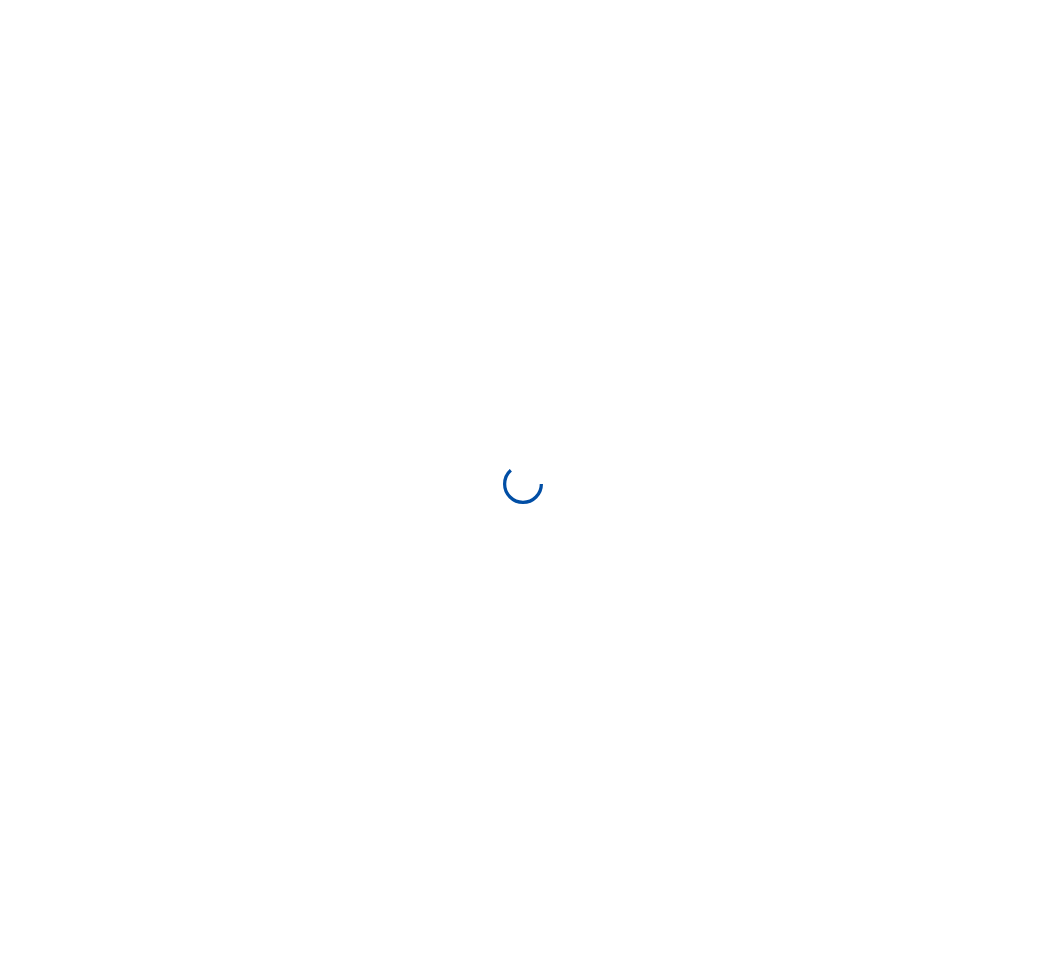 scroll, scrollTop: 0, scrollLeft: 0, axis: both 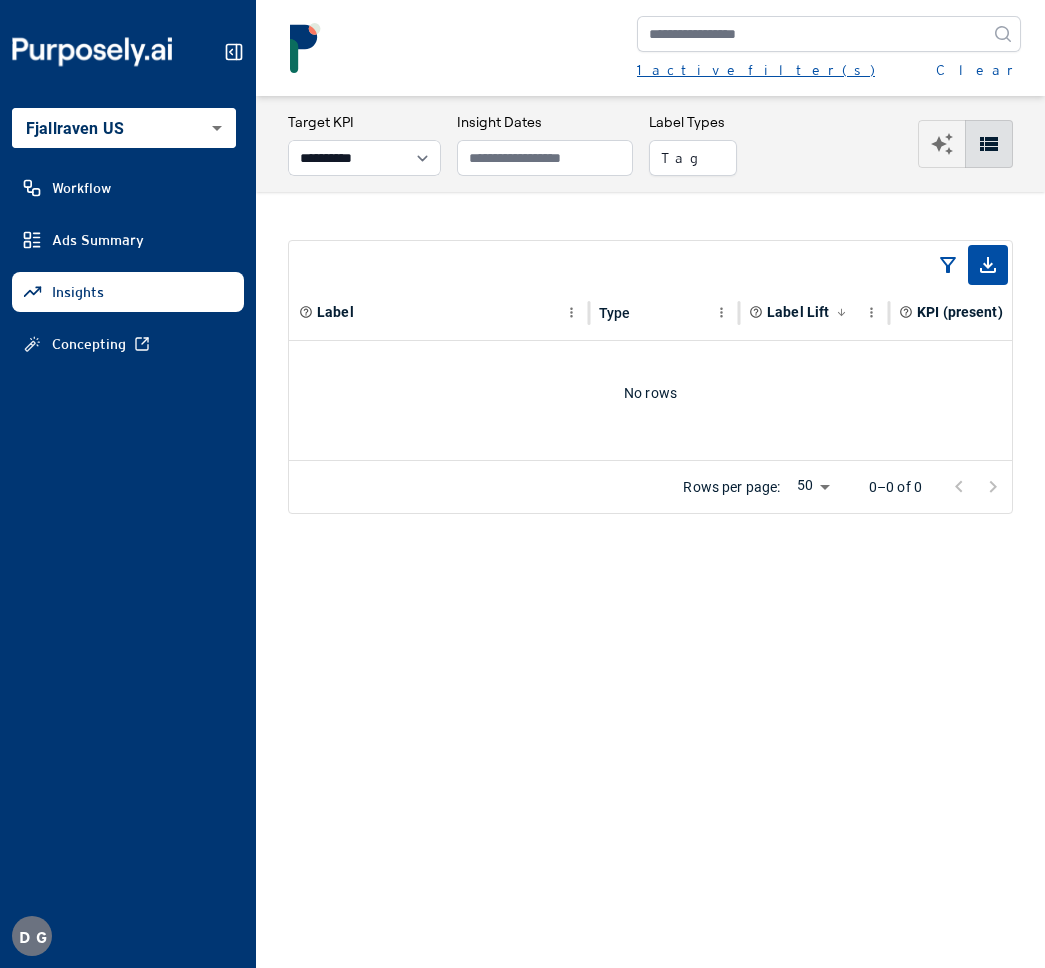 click on "1  active filter(s)" at bounding box center (756, 70) 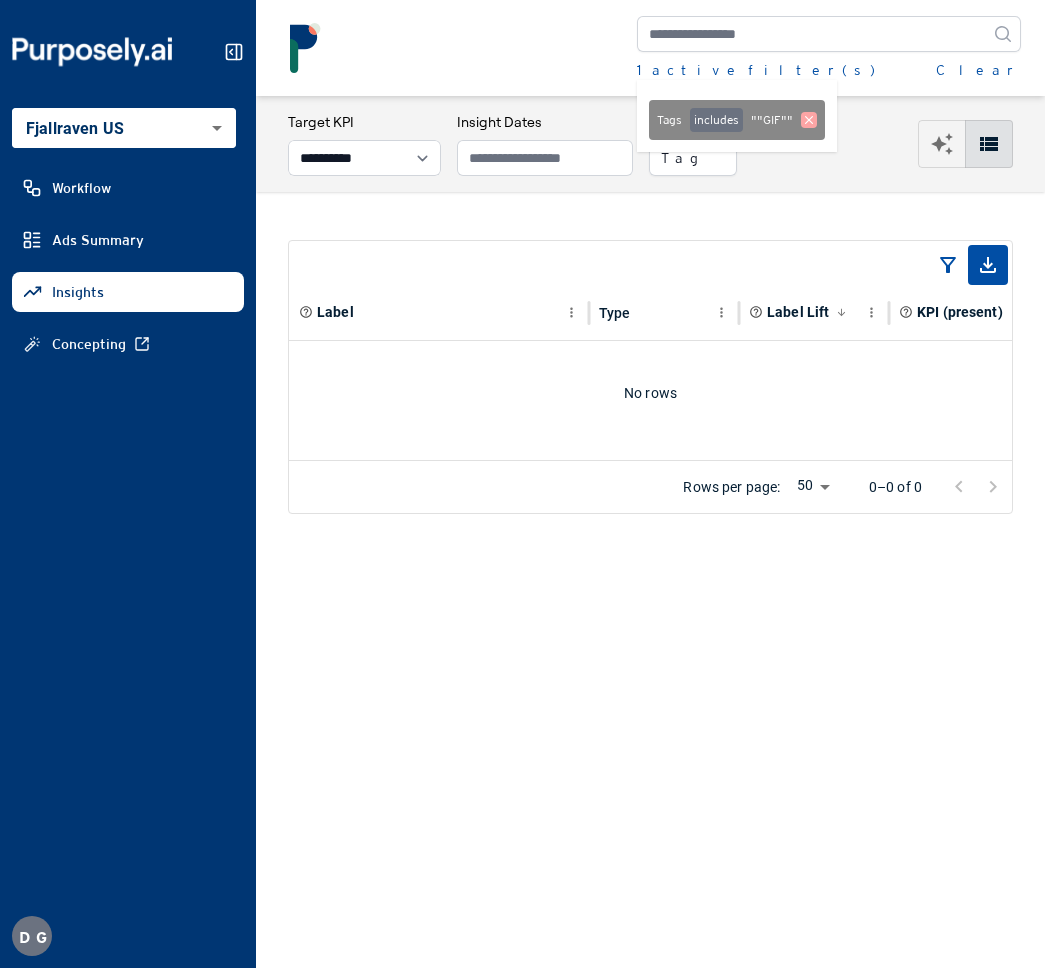 click 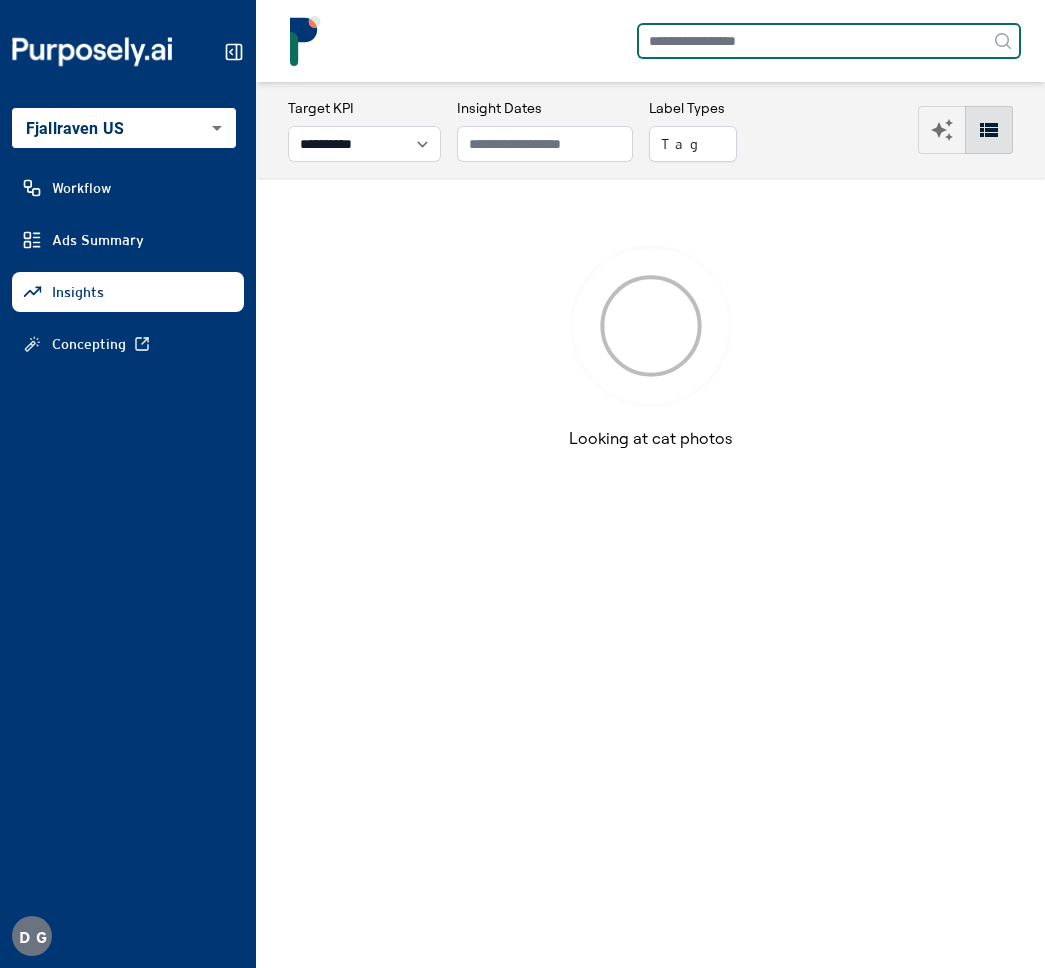 click at bounding box center (829, 41) 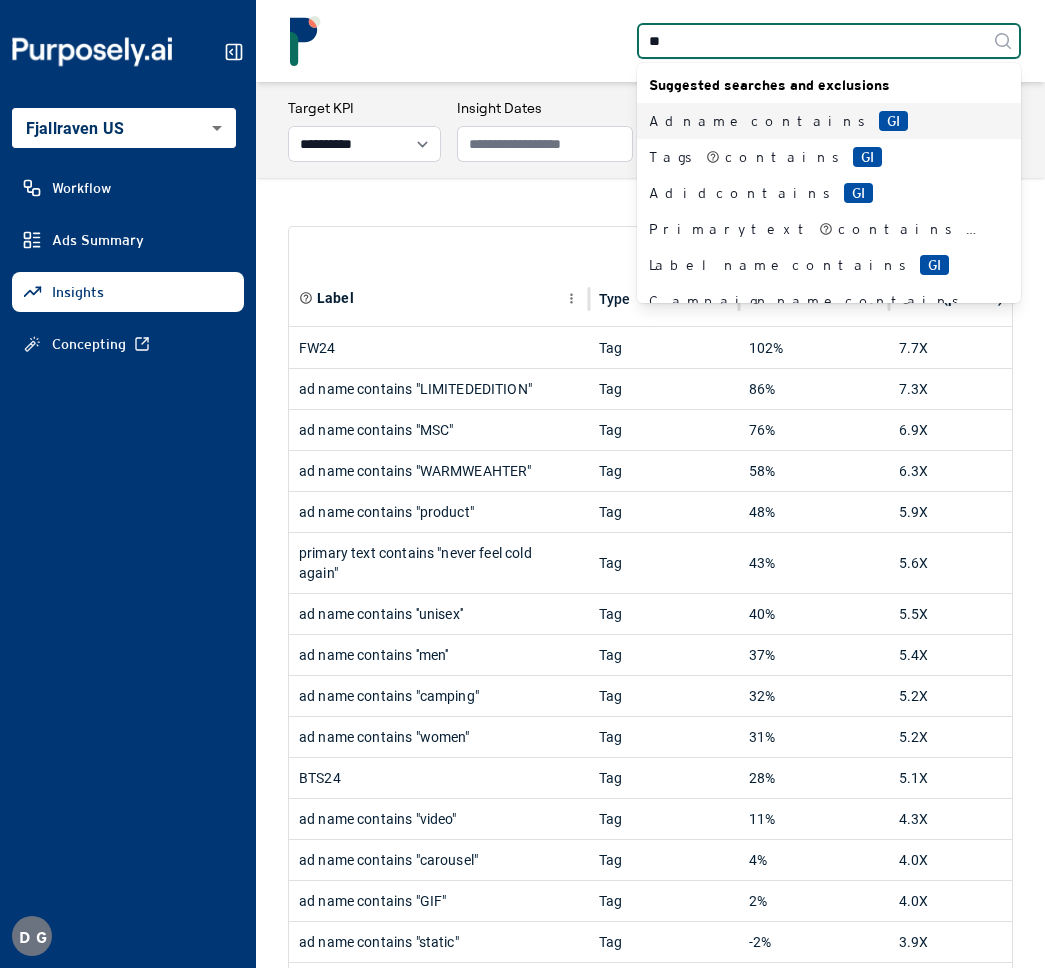 type on "***" 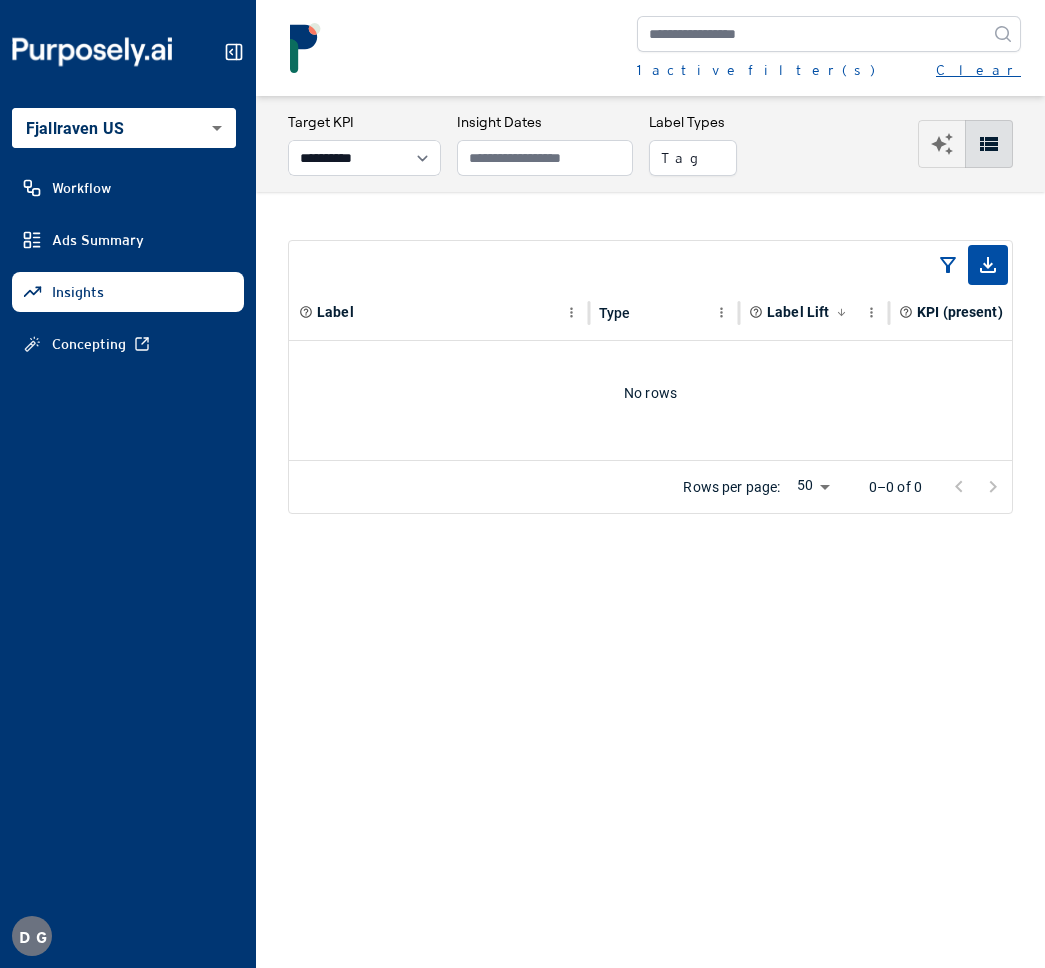 click on "Clear" at bounding box center [978, 70] 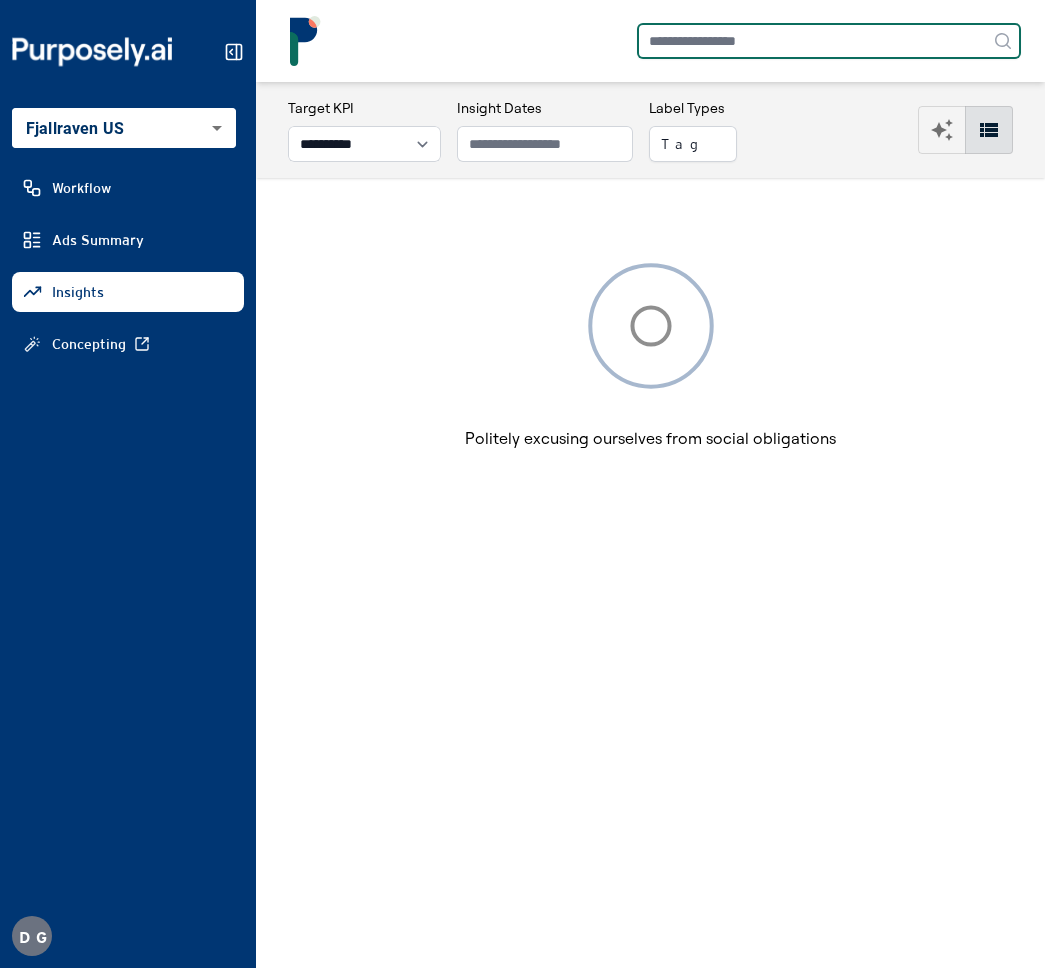 click at bounding box center [829, 41] 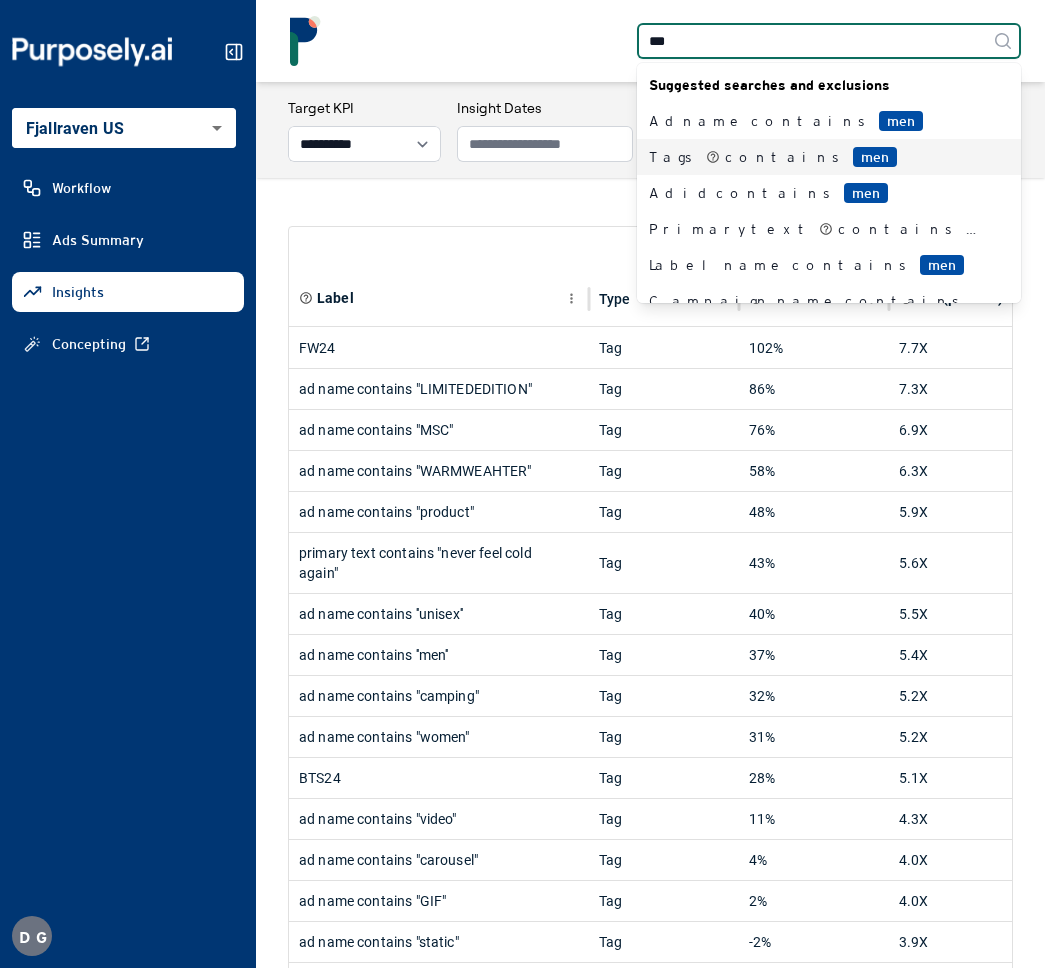 type on "***" 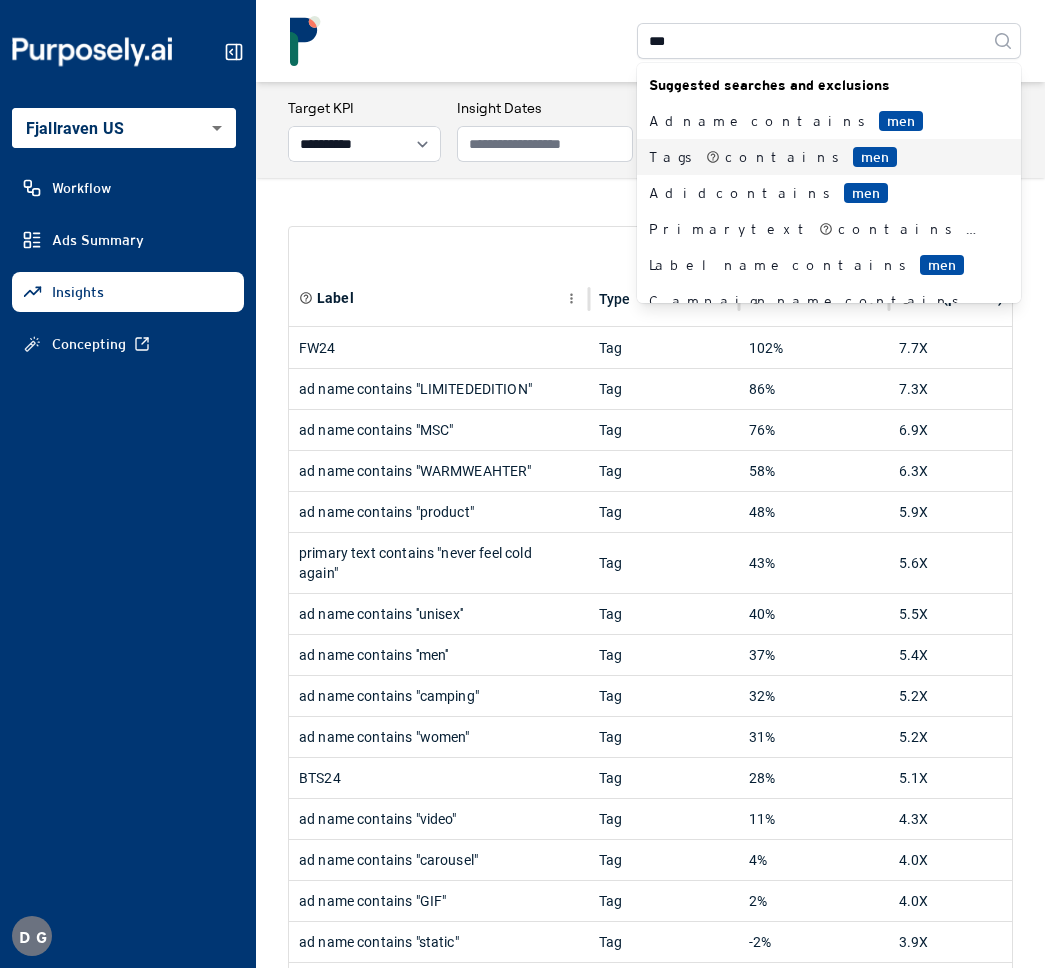 click on "men" at bounding box center [875, 157] 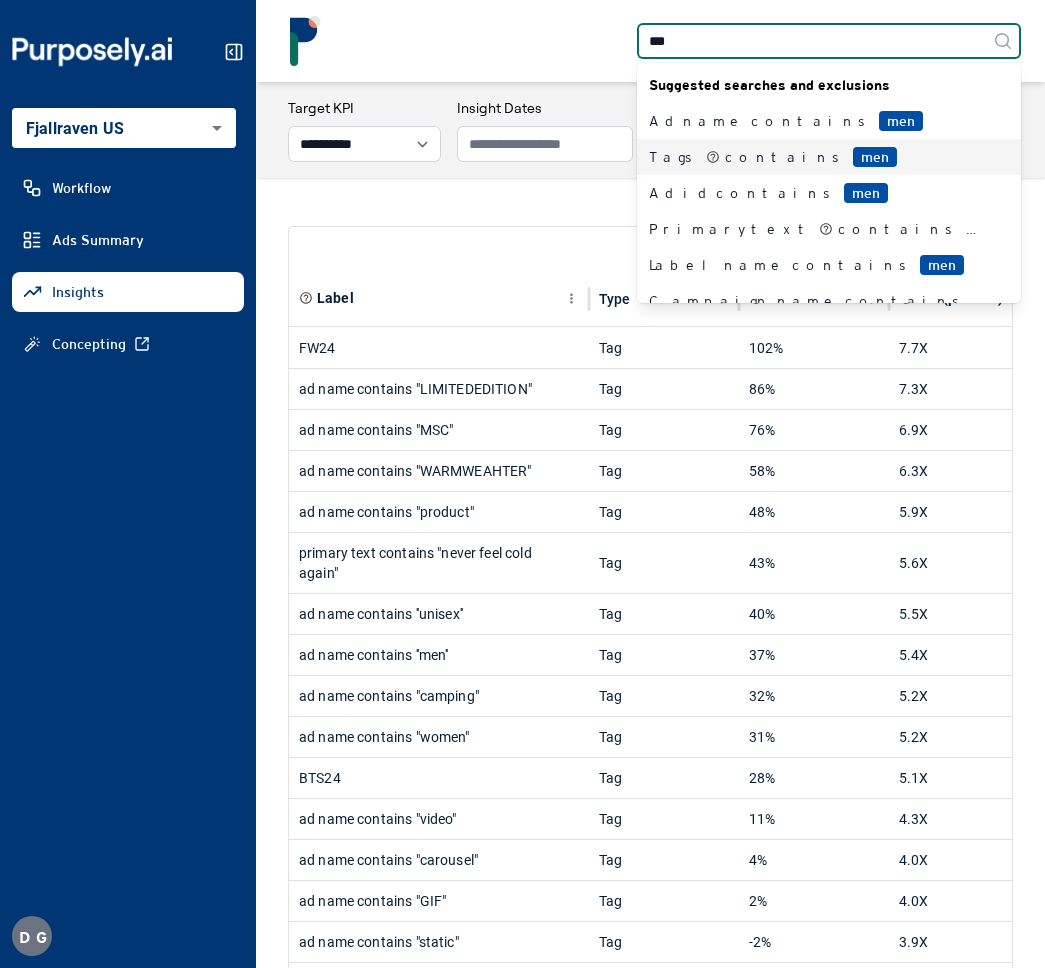type 